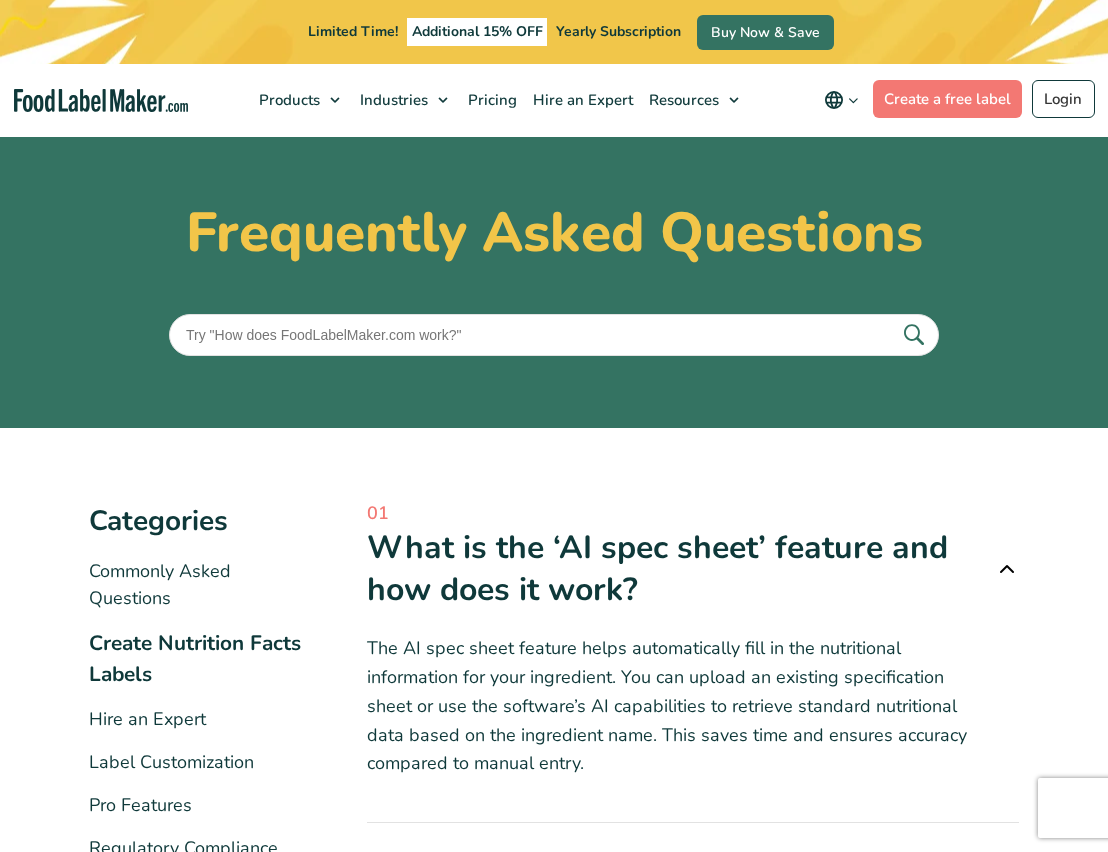 scroll, scrollTop: 0, scrollLeft: 0, axis: both 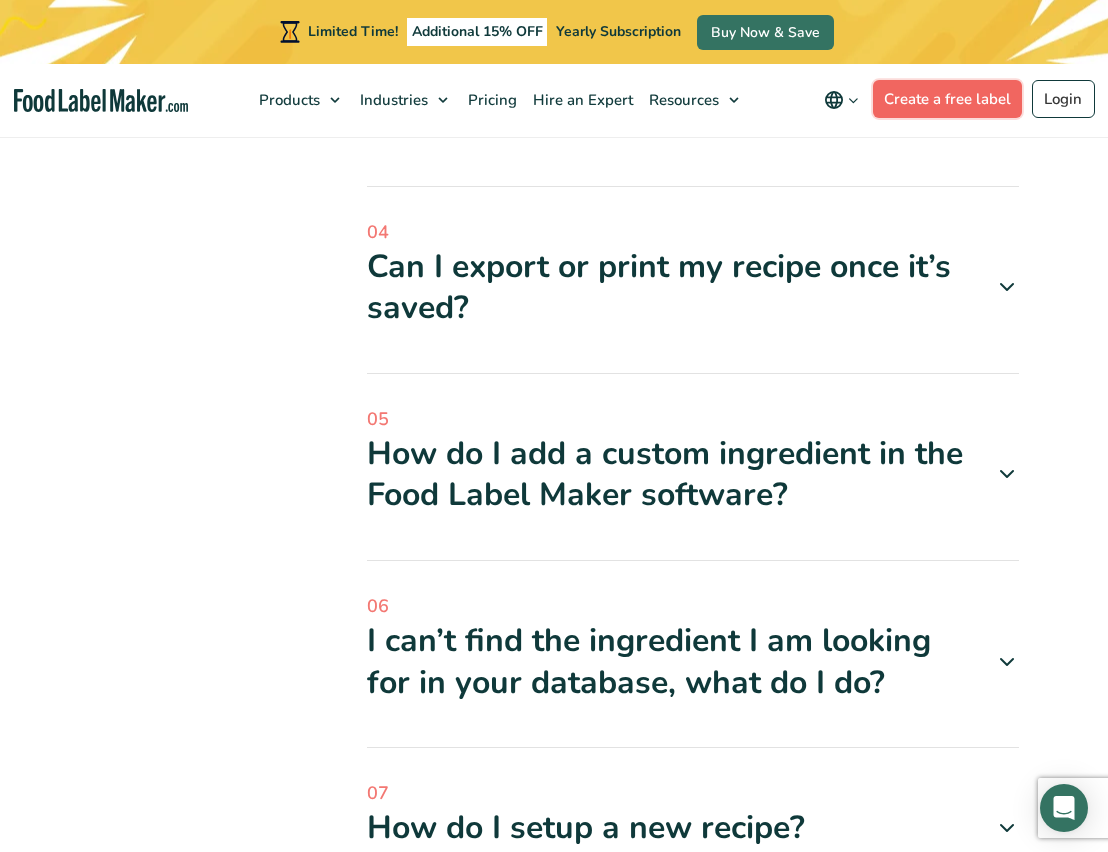 click on "Create a free label" at bounding box center [948, 99] 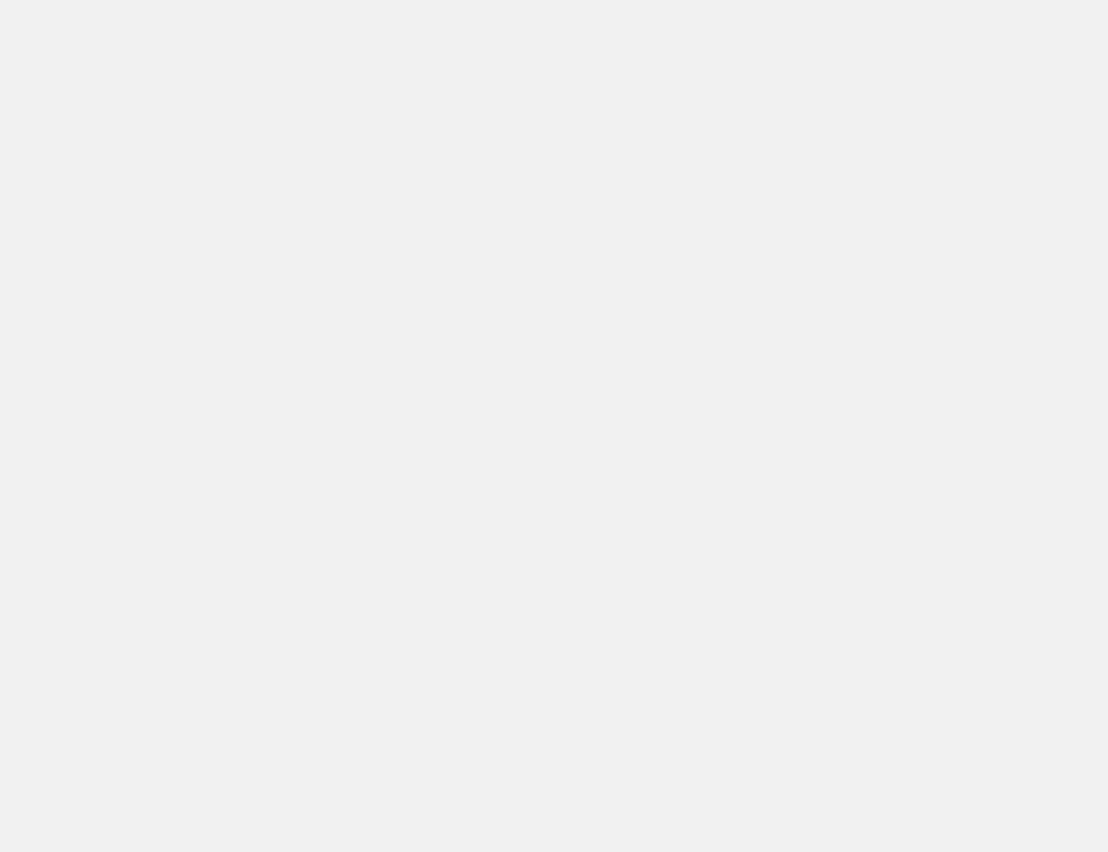 scroll, scrollTop: 0, scrollLeft: 0, axis: both 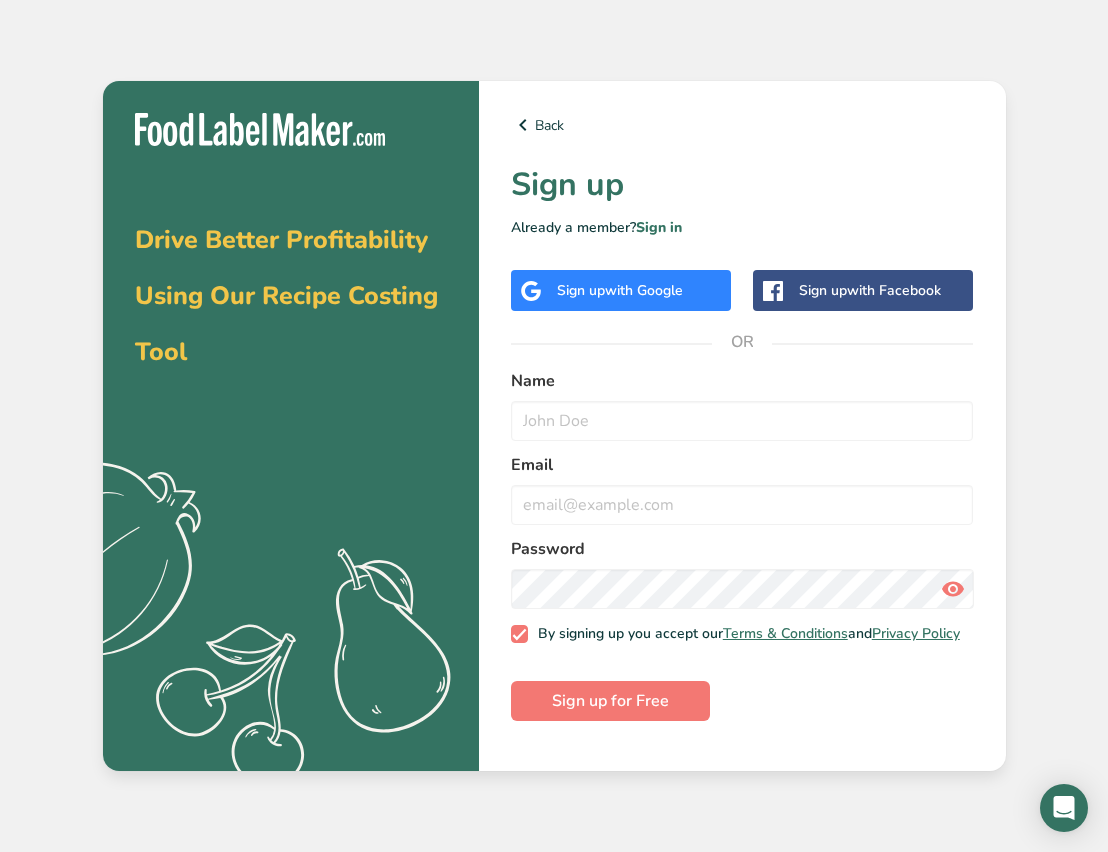click on "Sign up  with Google" at bounding box center [621, 290] 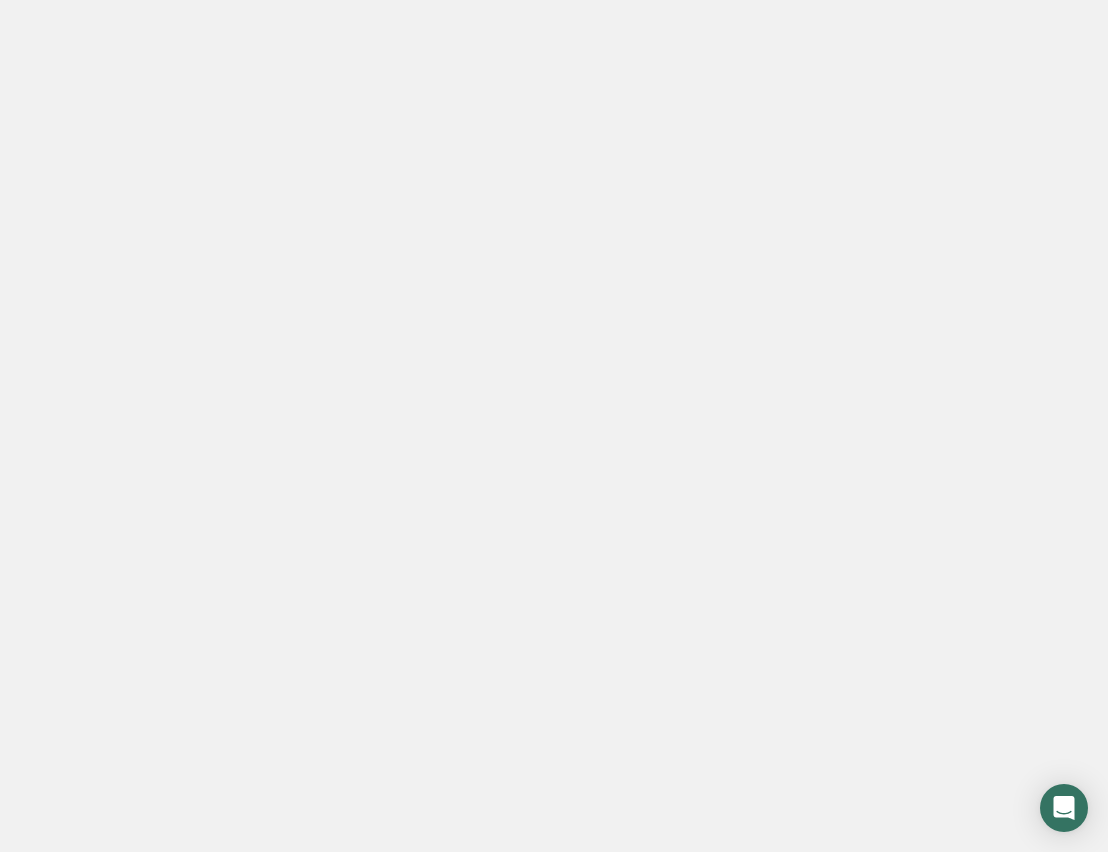 scroll, scrollTop: 0, scrollLeft: 0, axis: both 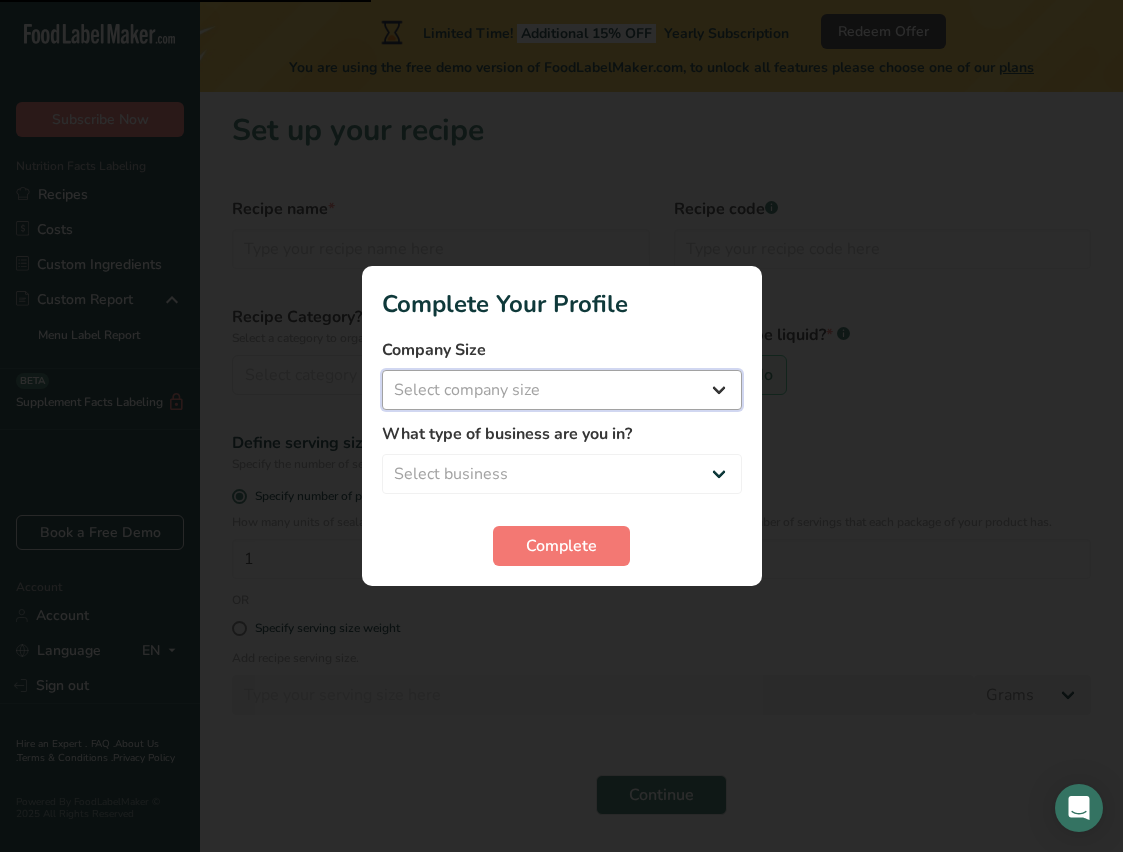 click on "Select company size
Fewer than 10 Employees
10 to 50 Employees
51 to 500 Employees
Over 500 Employees" at bounding box center [562, 390] 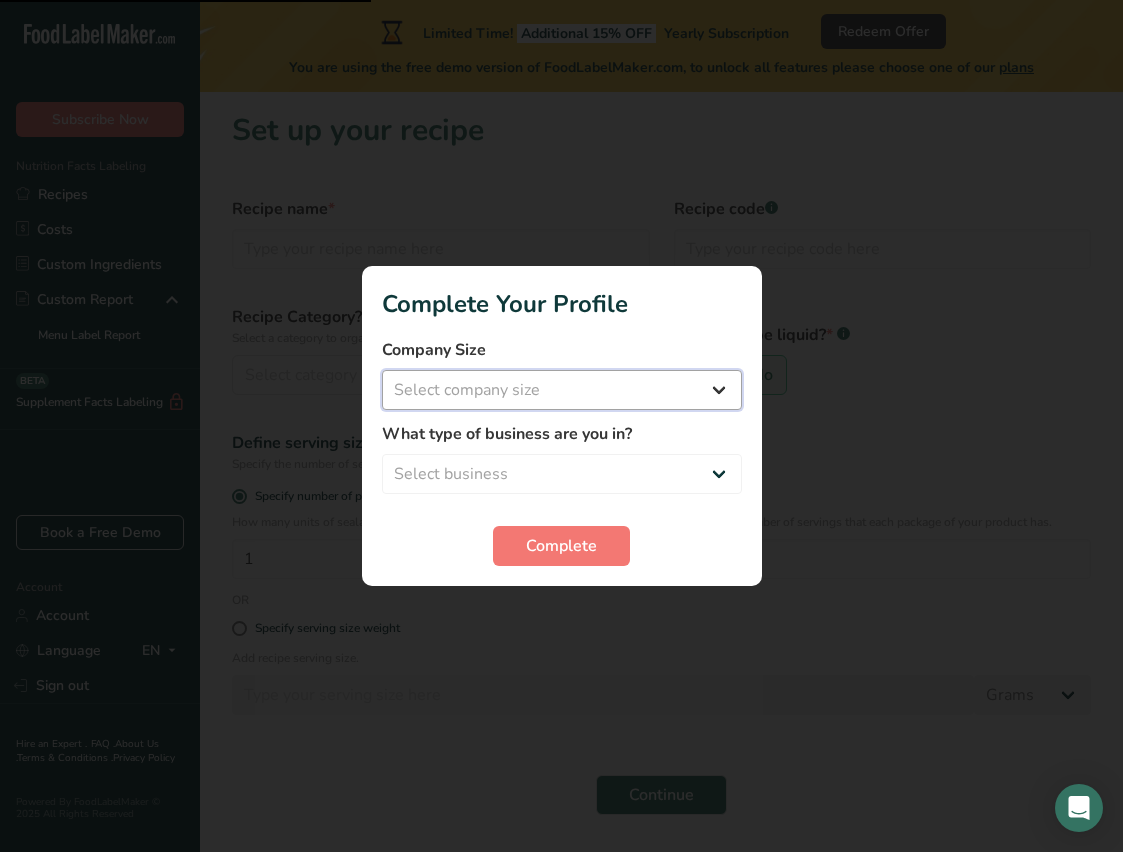 select on "2" 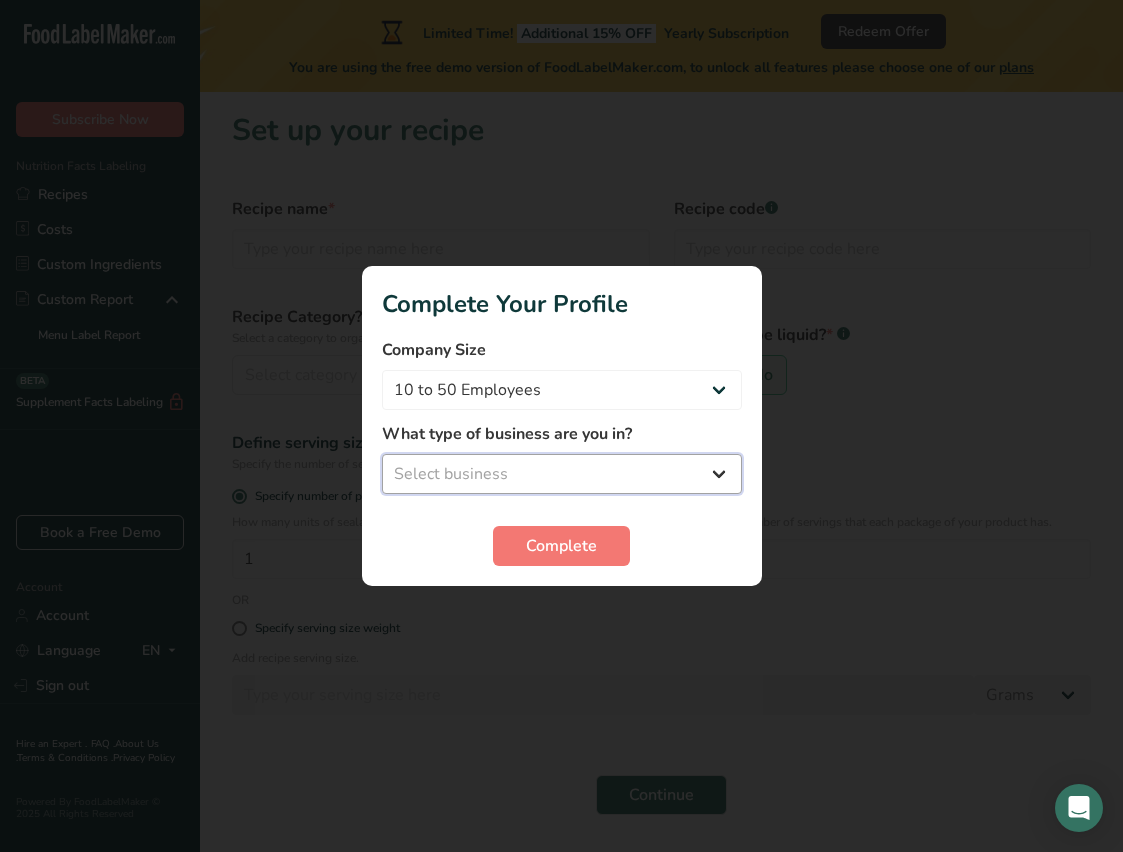 click on "Select business
Packaged Food Manufacturer
Restaurant & Cafe
Bakery
Meal Plans & Catering Company
Nutritionist
Food Blogger
Personal Trainer
Other" at bounding box center [562, 474] 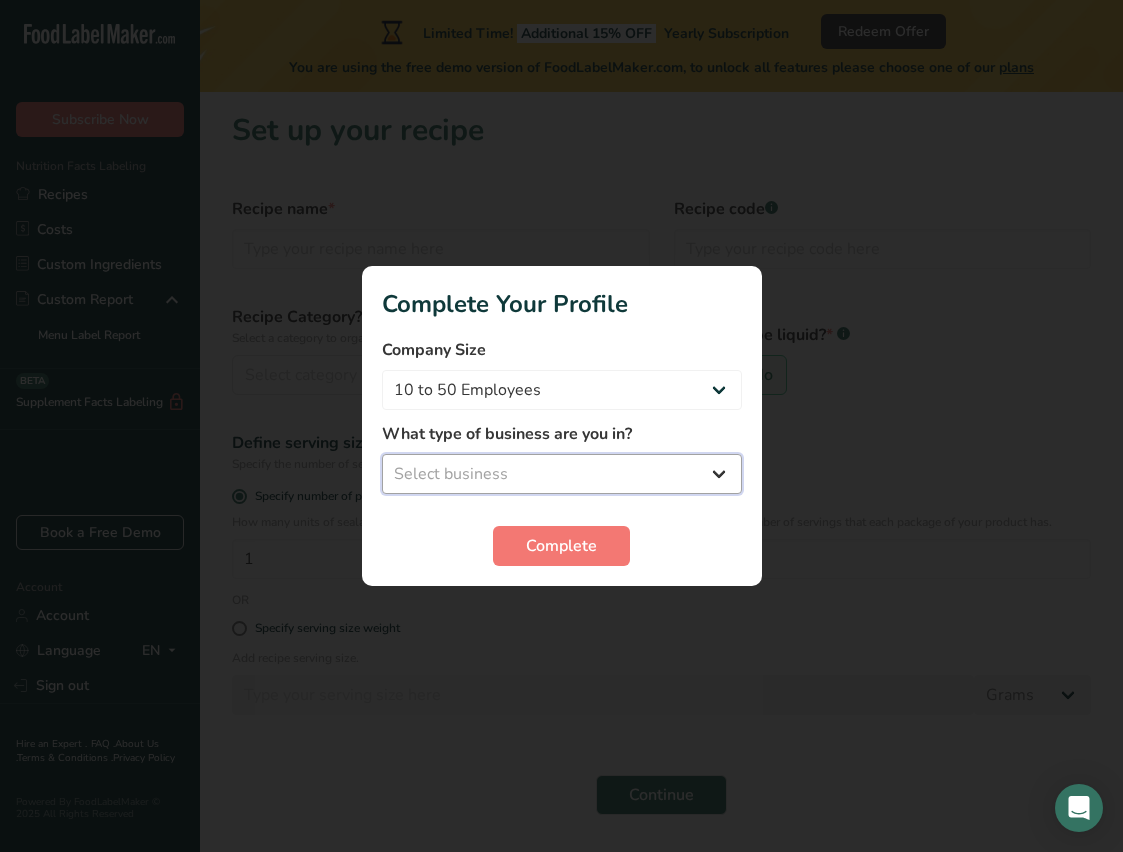 select on "2" 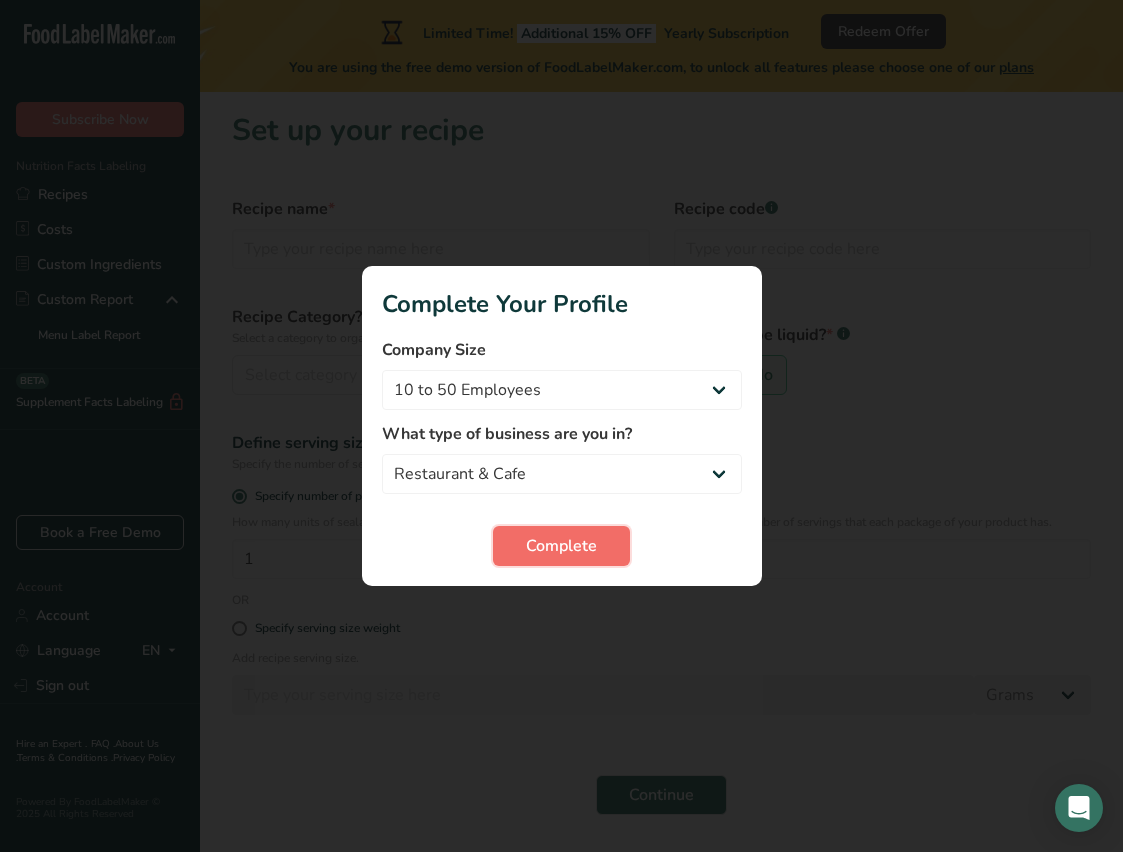 click on "Complete" at bounding box center [561, 546] 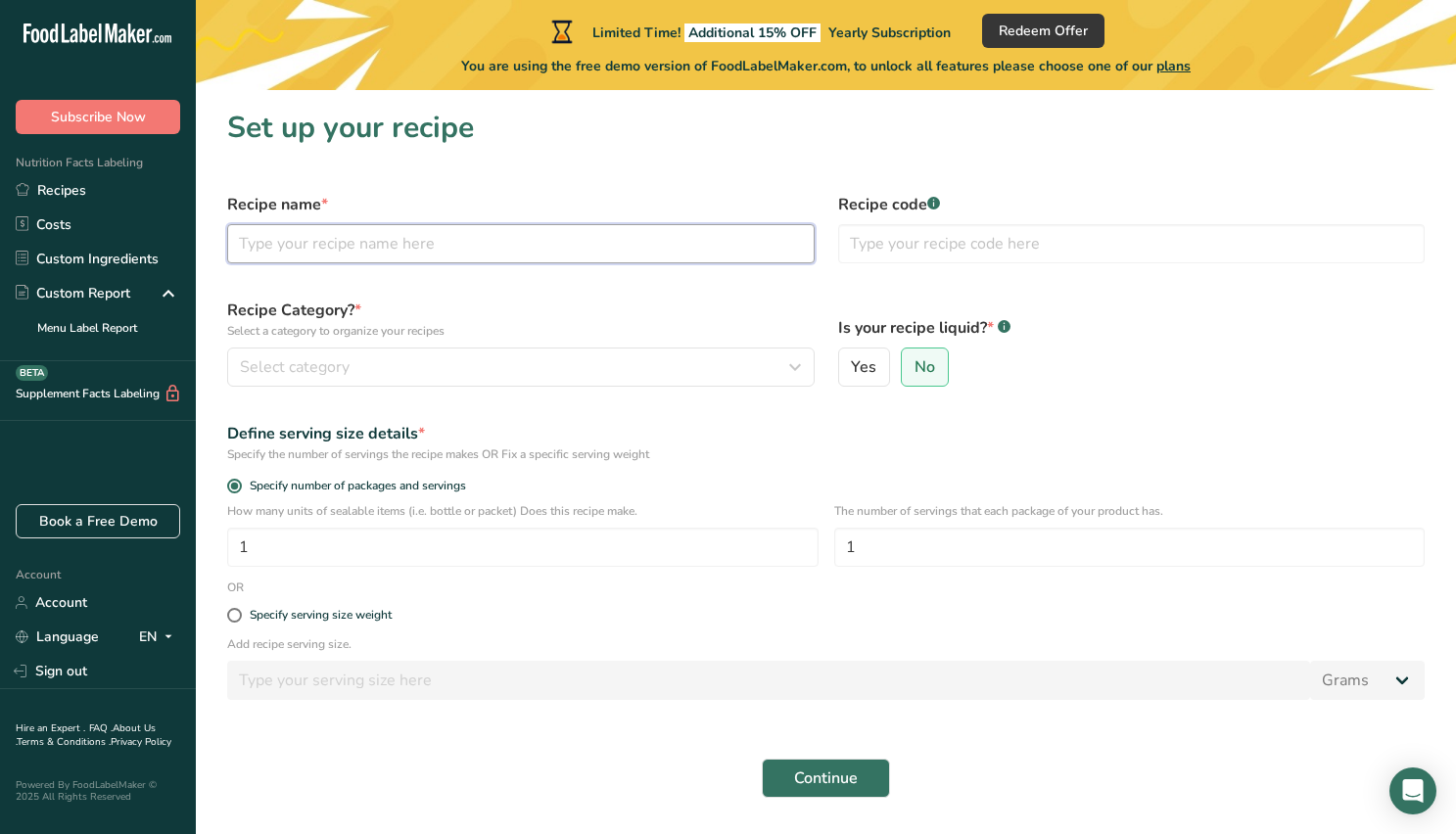 click at bounding box center [521, 244] 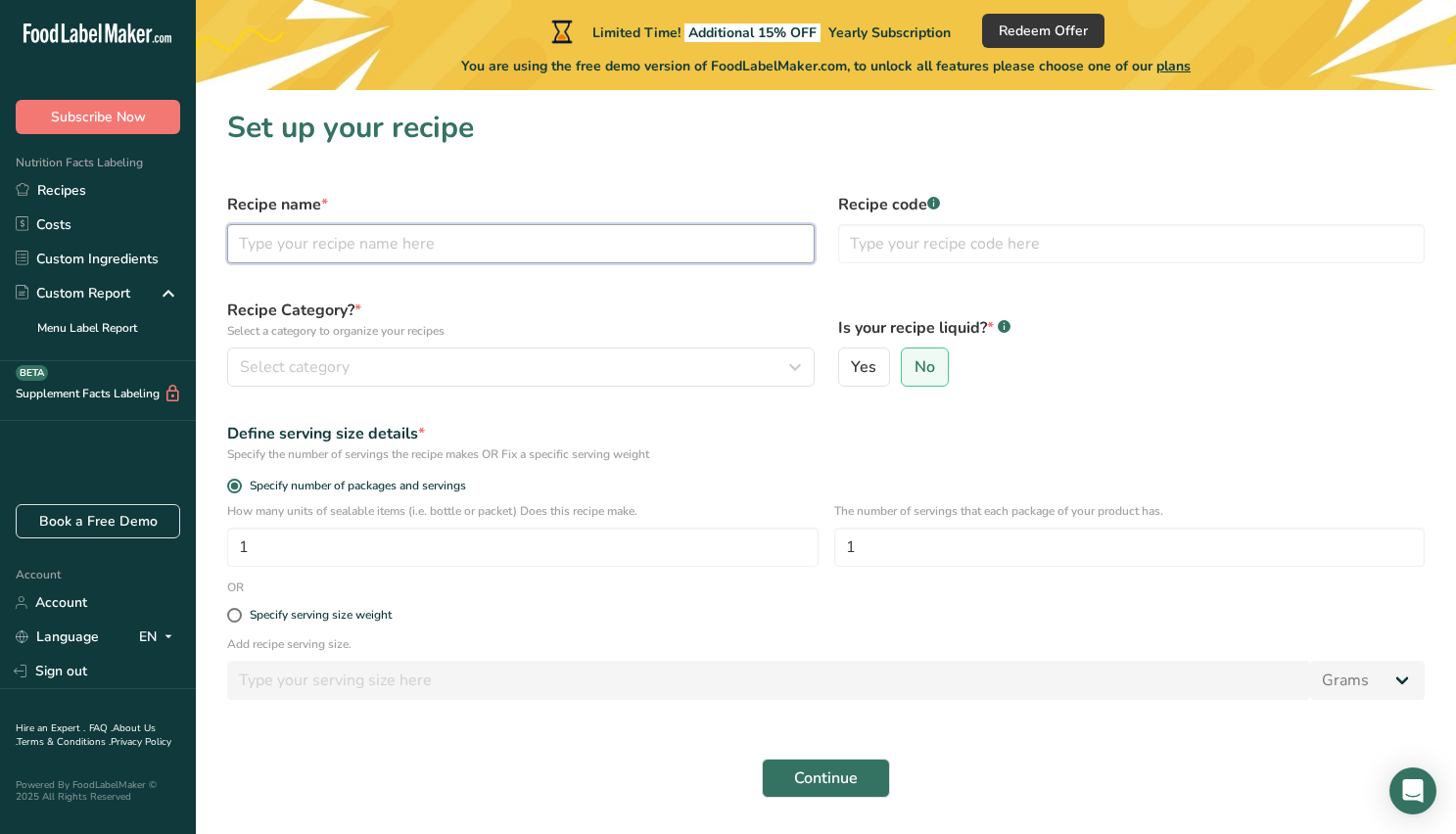 type on "K" 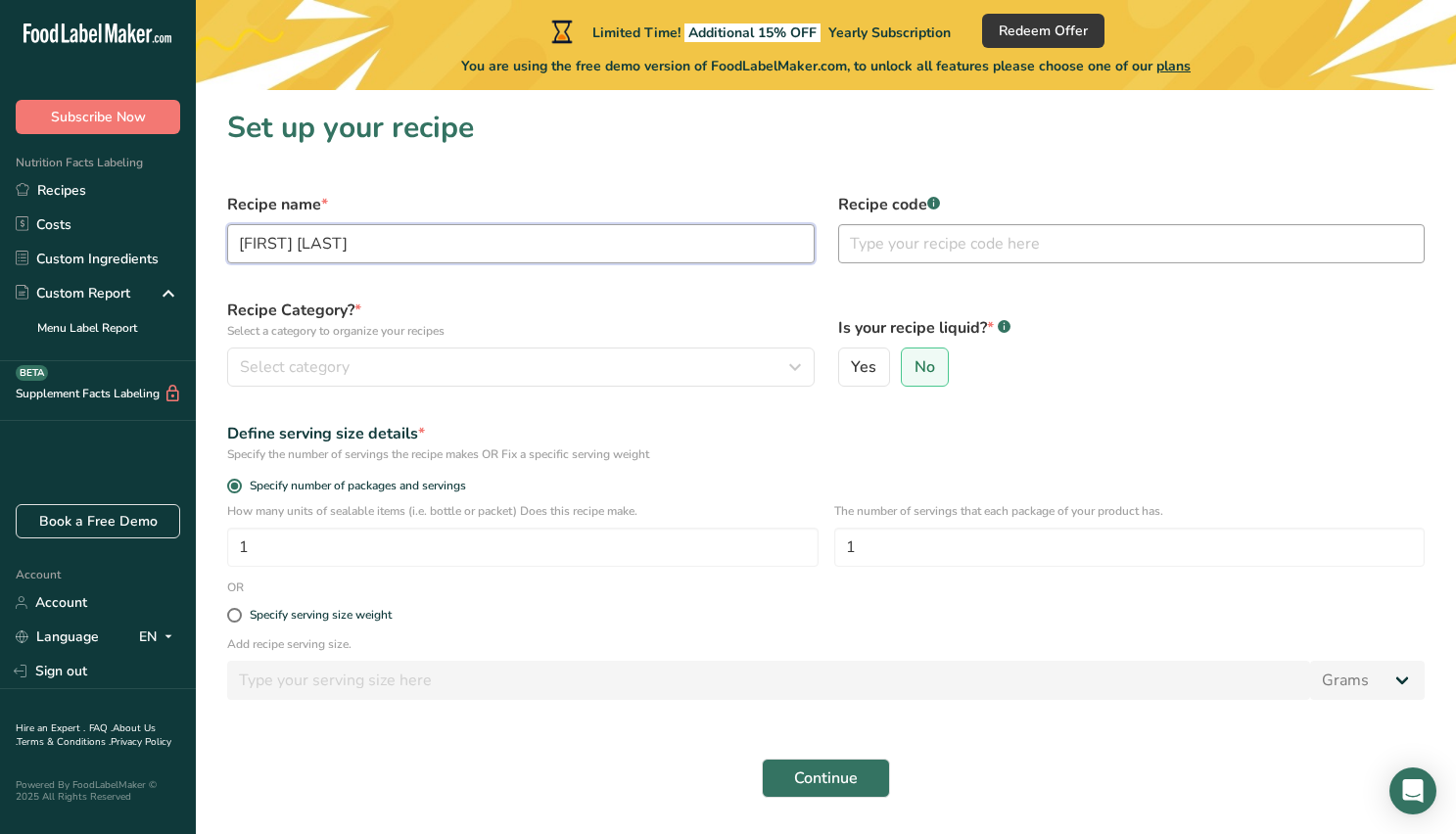type on "[FIRST] [LAST]" 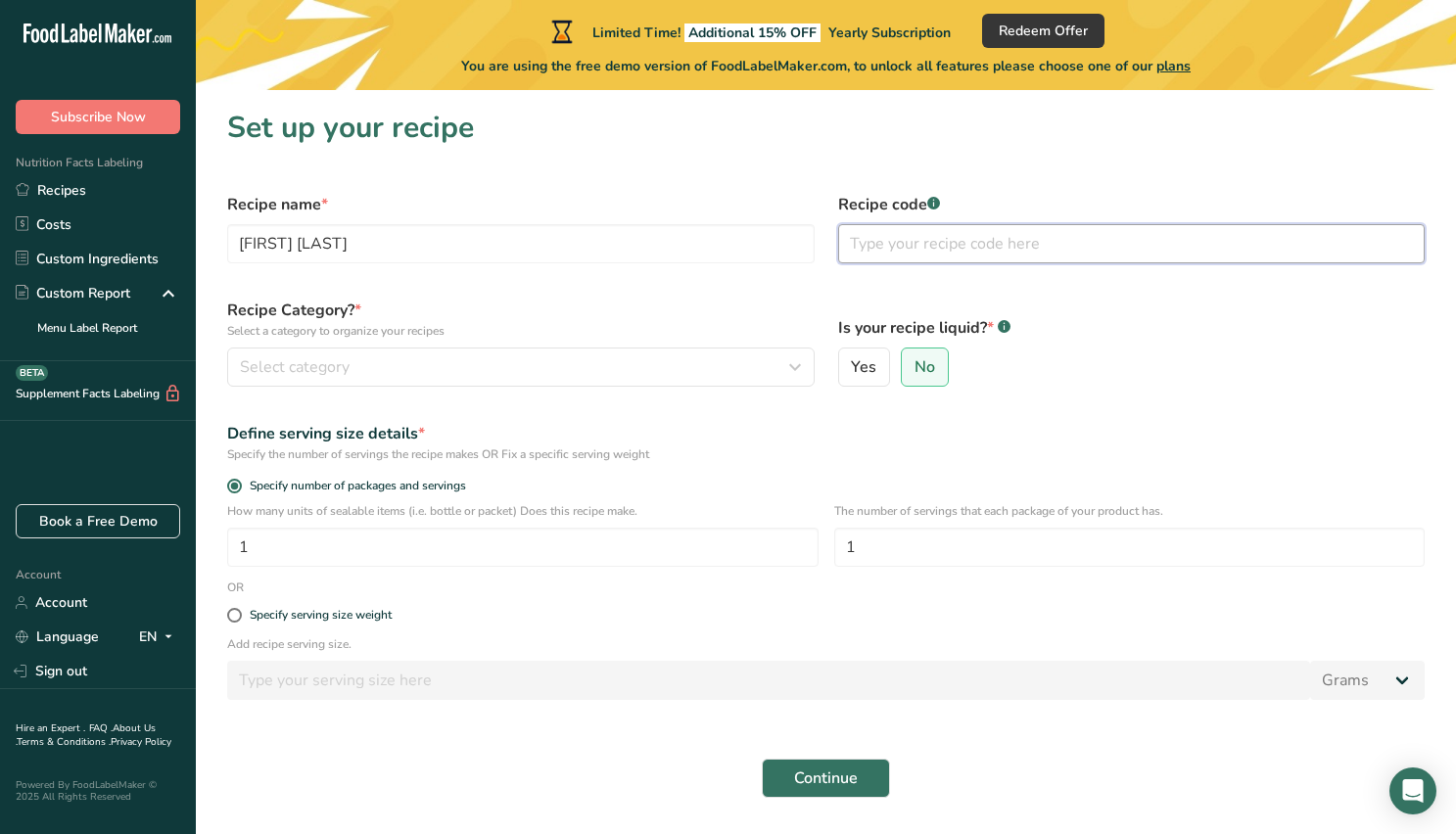 click at bounding box center (1132, 244) 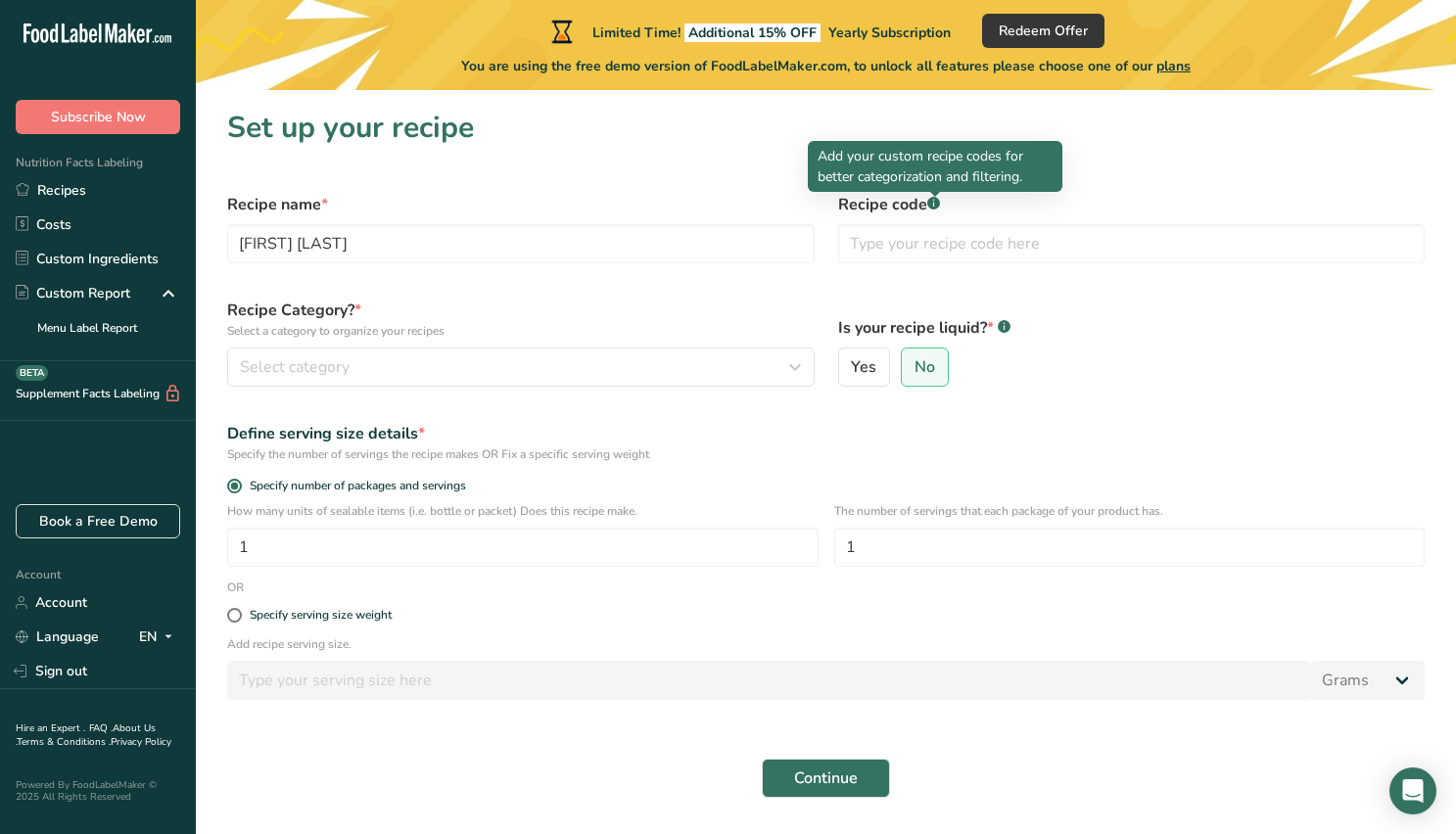 click 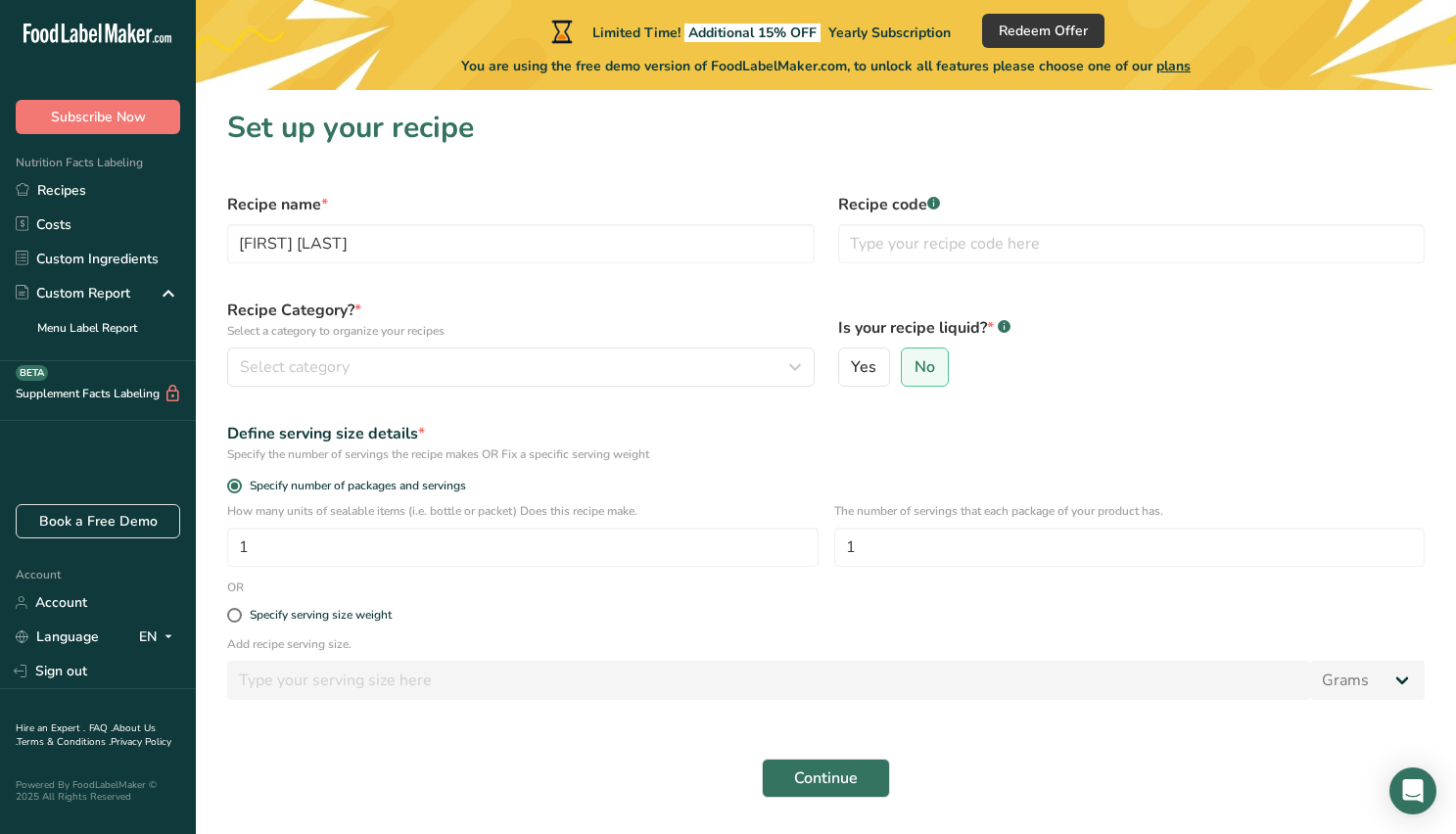 click 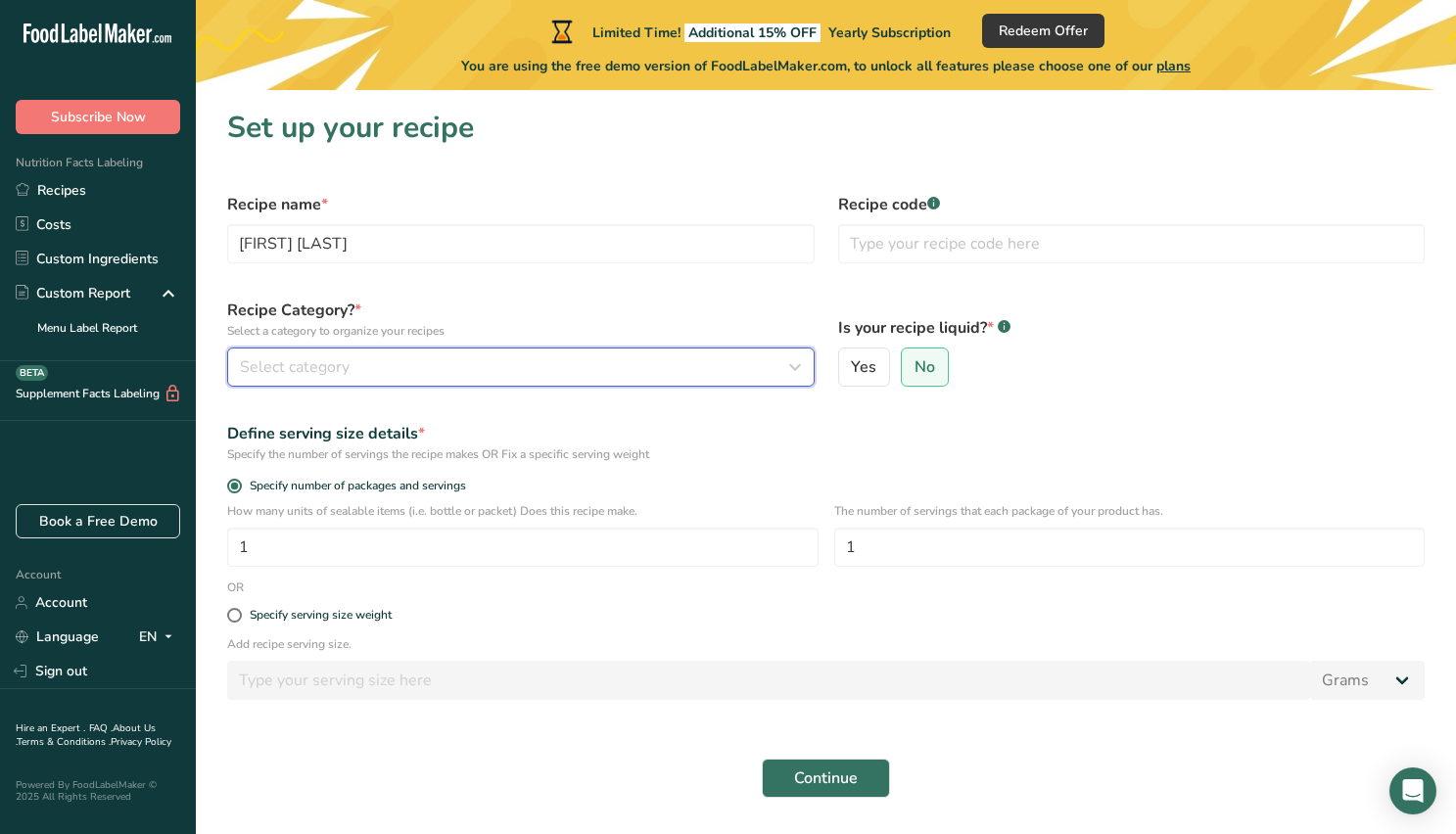 click on "Select category" at bounding box center [515, 367] 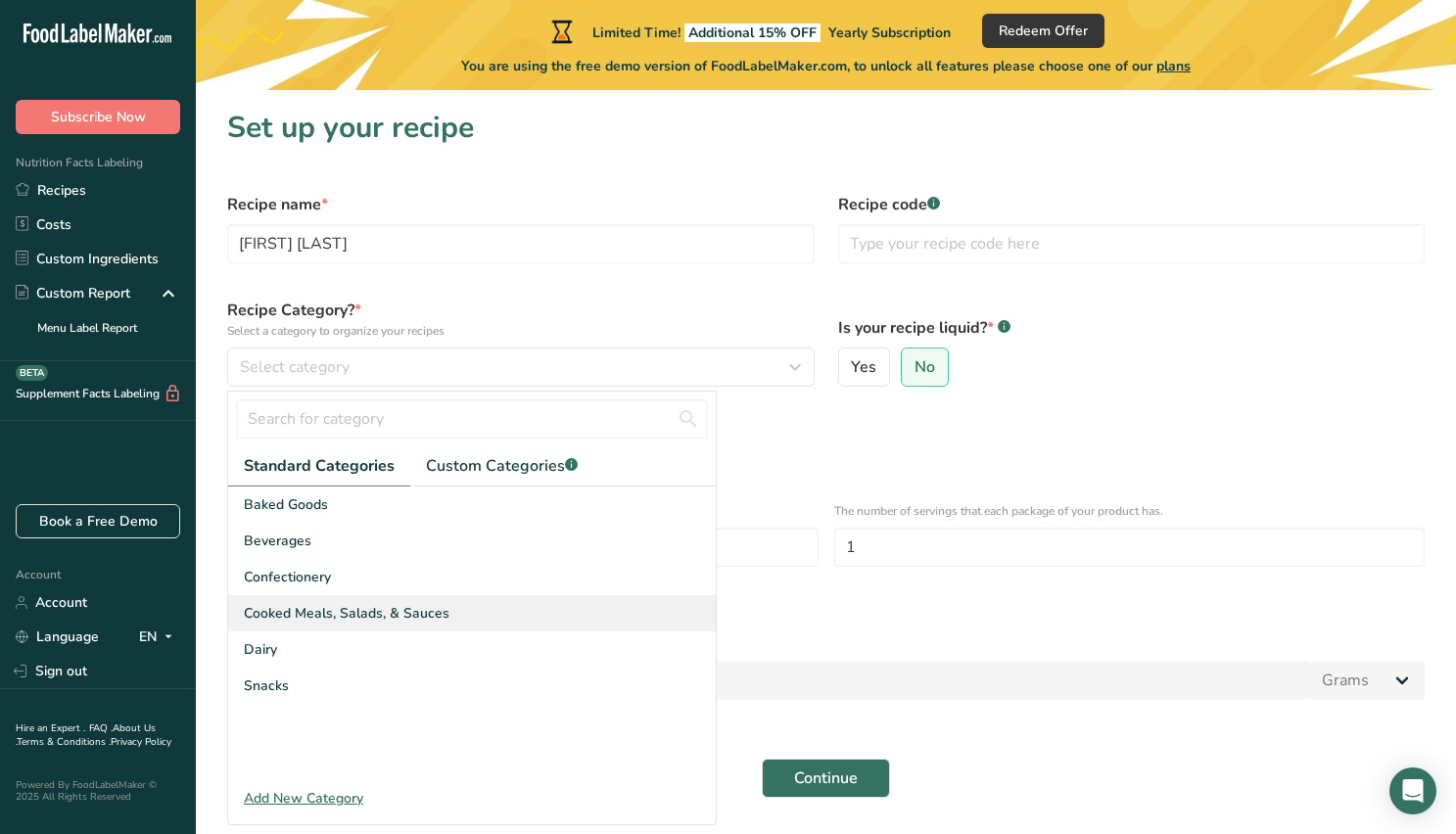 click on "Cooked Meals, Salads, & Sauces" at bounding box center [472, 613] 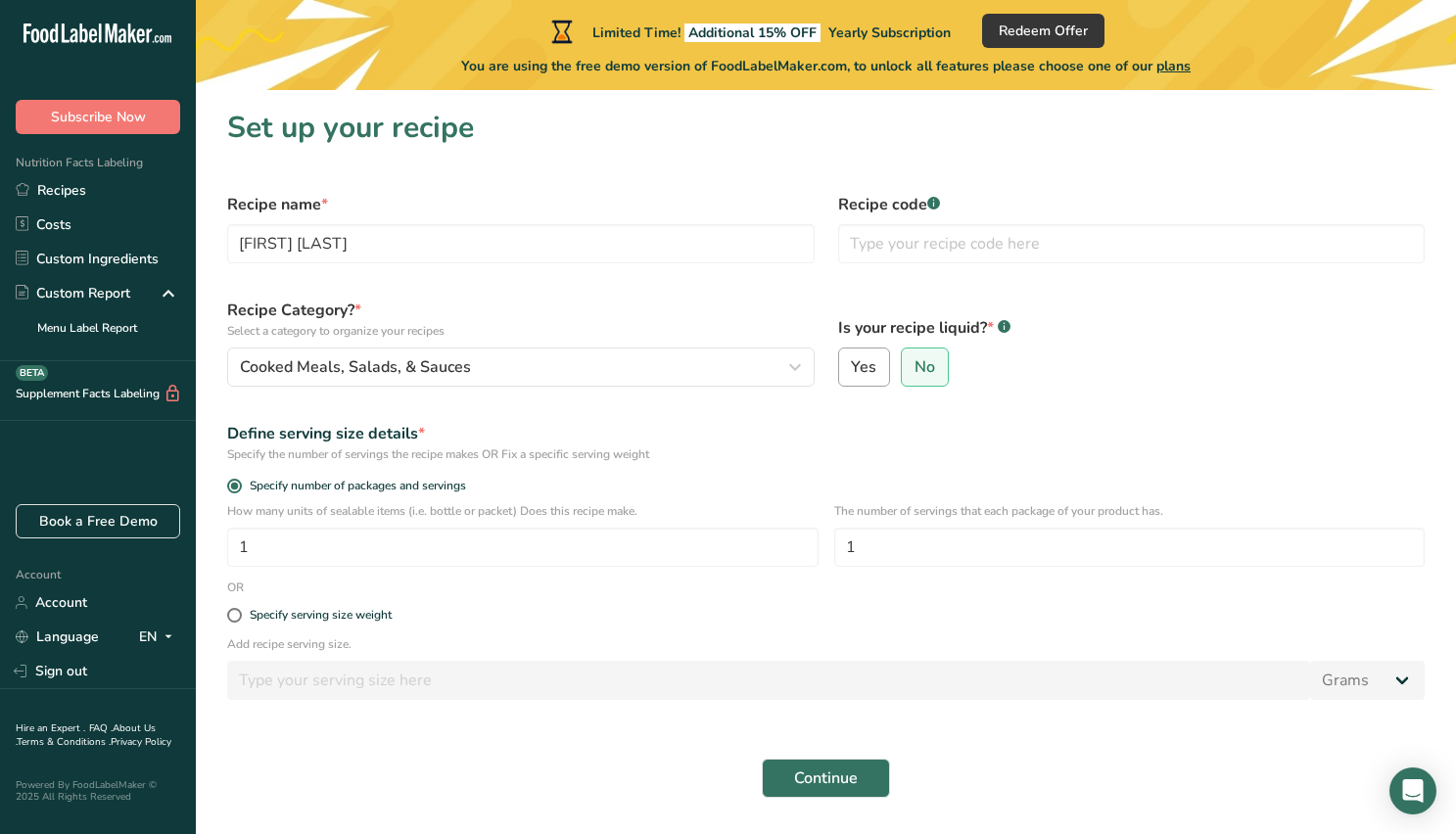 click on "Yes" at bounding box center [864, 367] 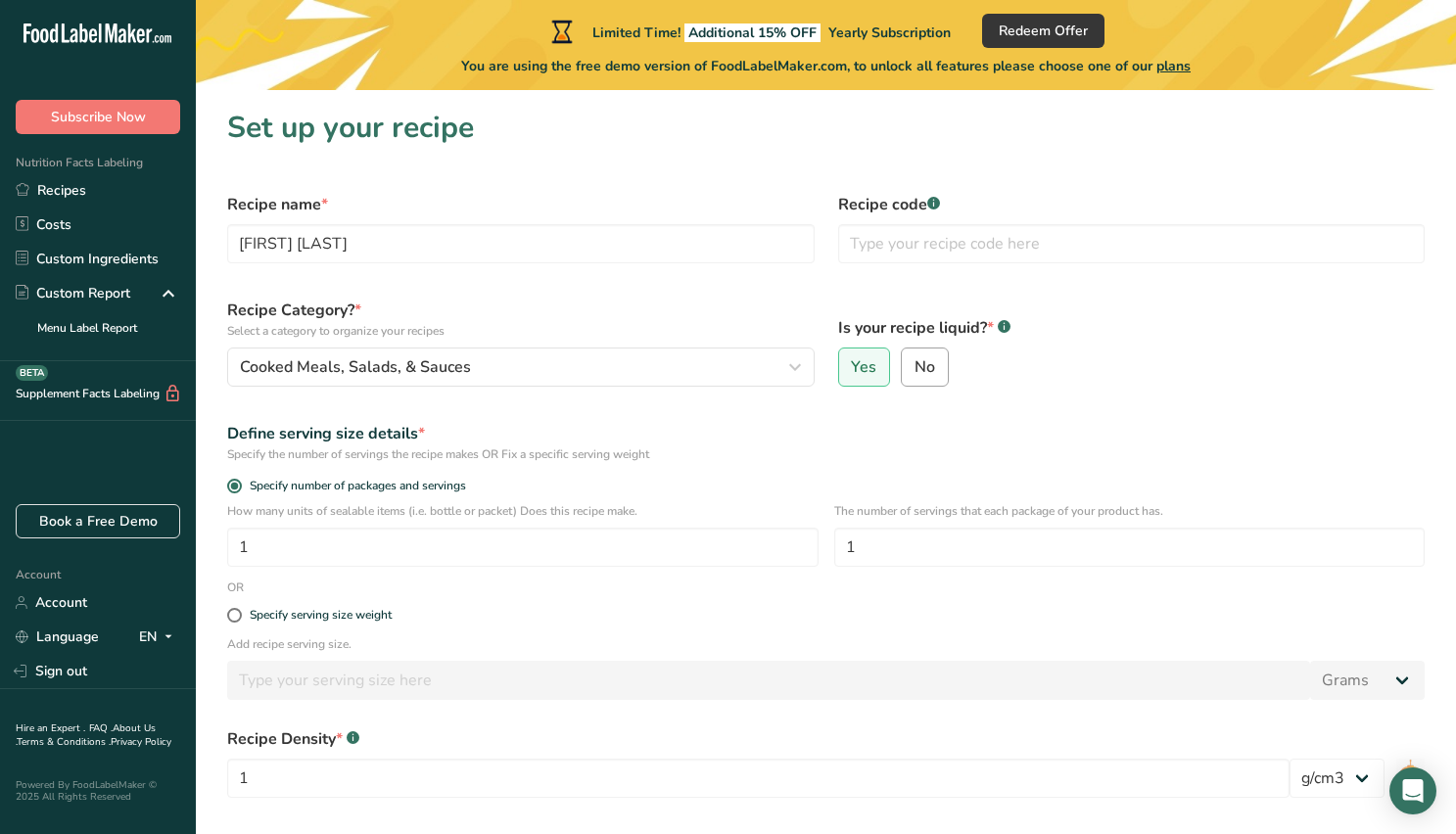 click on "No" at bounding box center [924, 367] 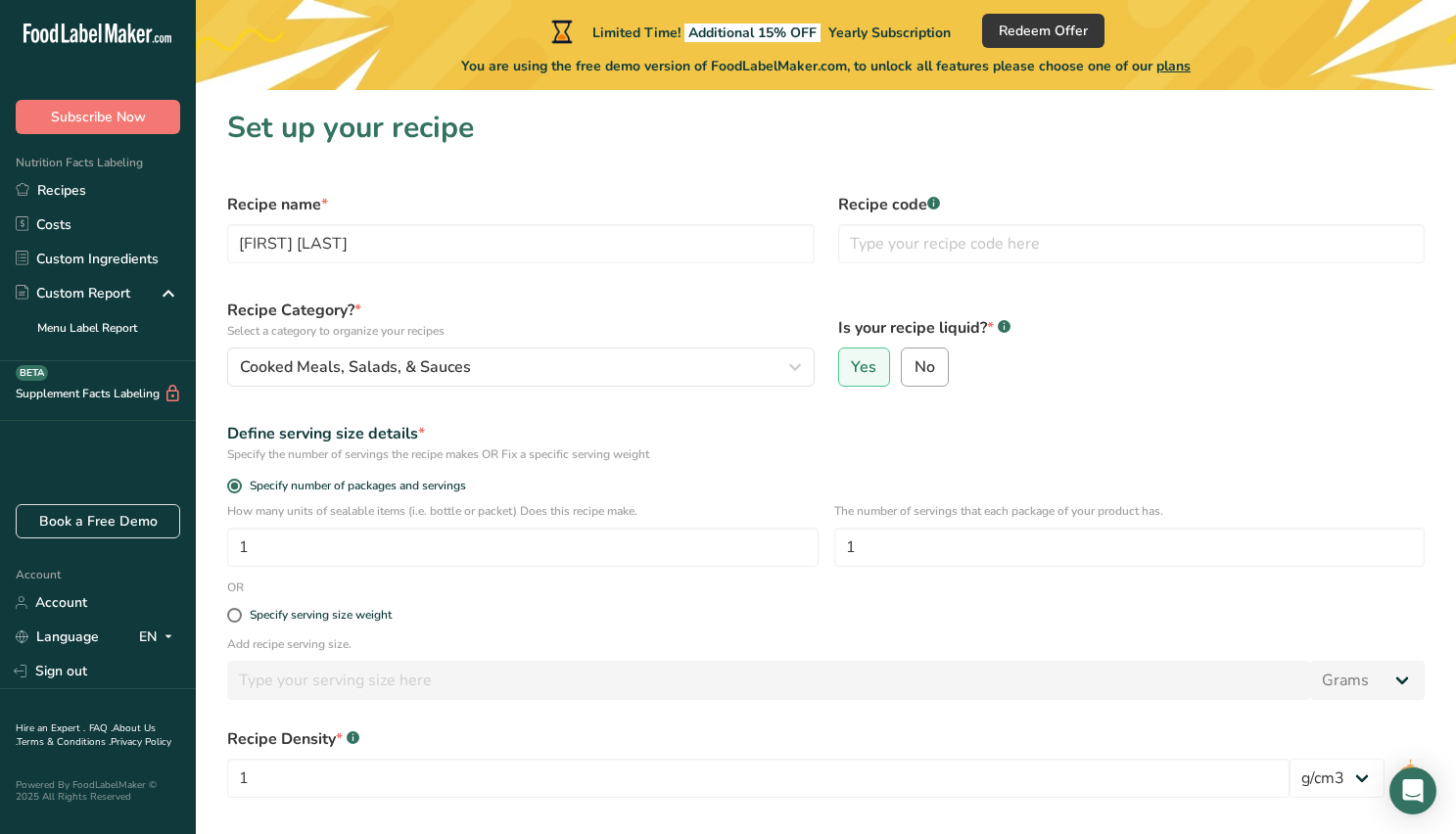 click on "No" at bounding box center [908, 367] 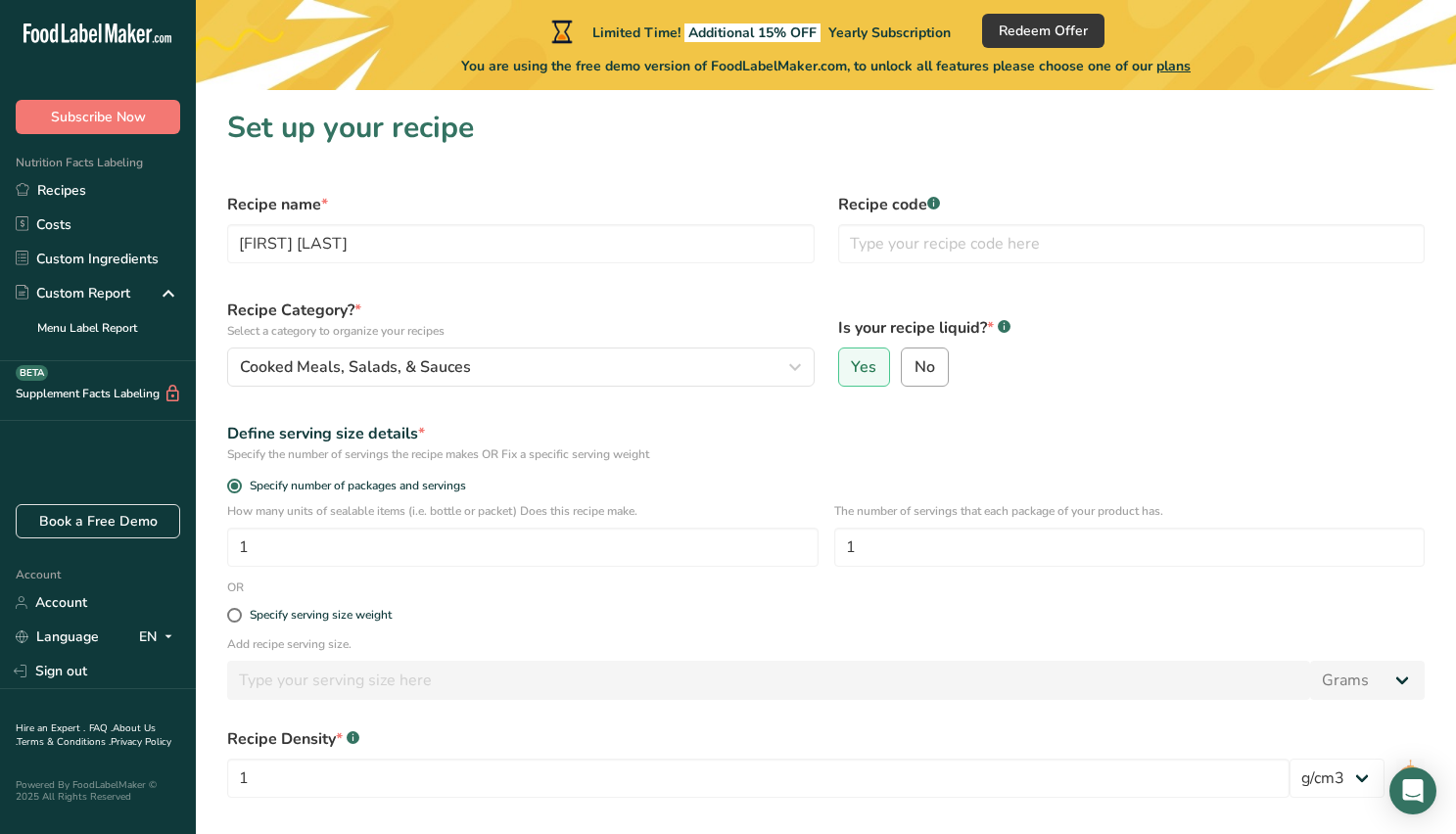 radio on "true" 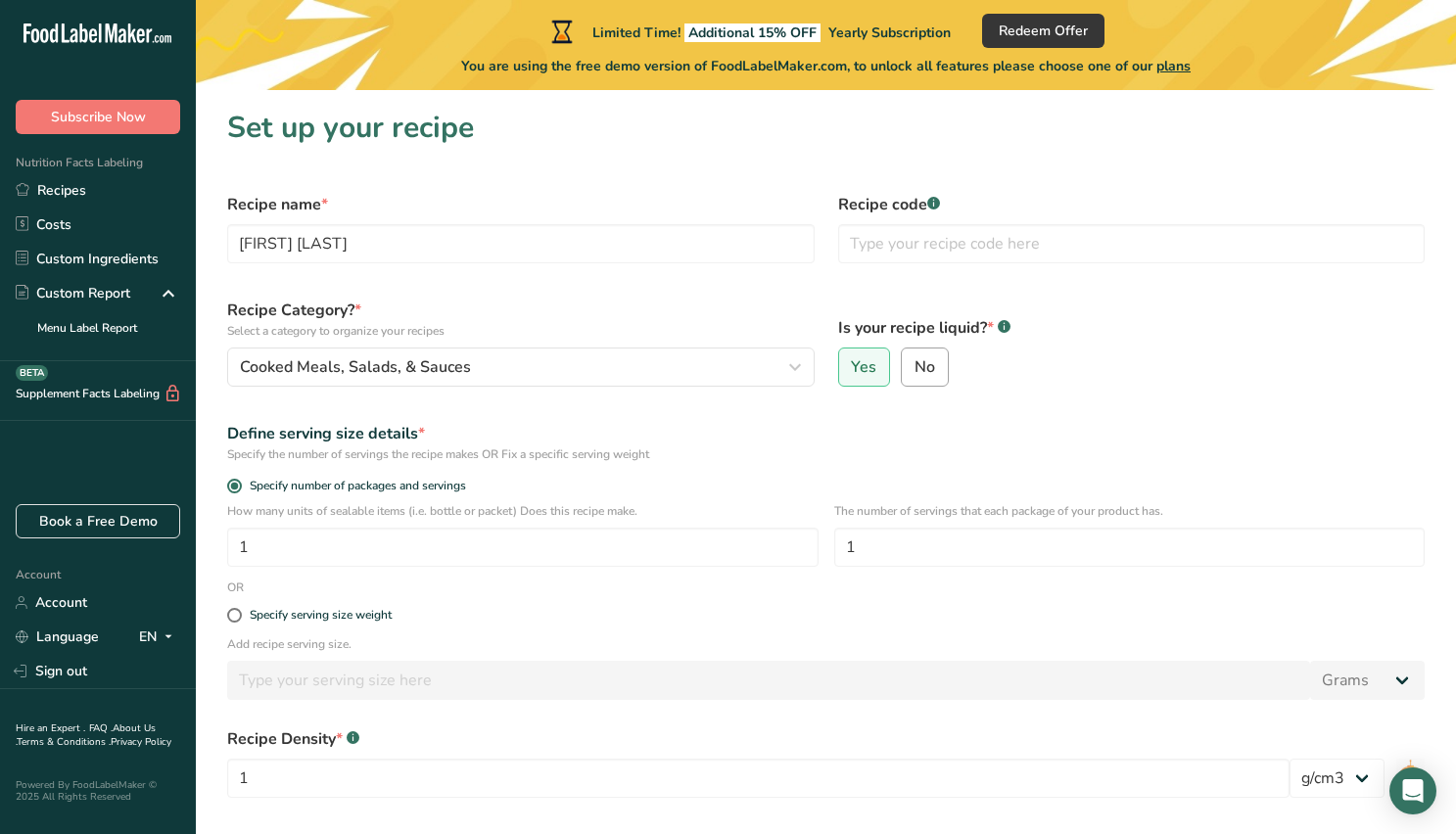 radio on "false" 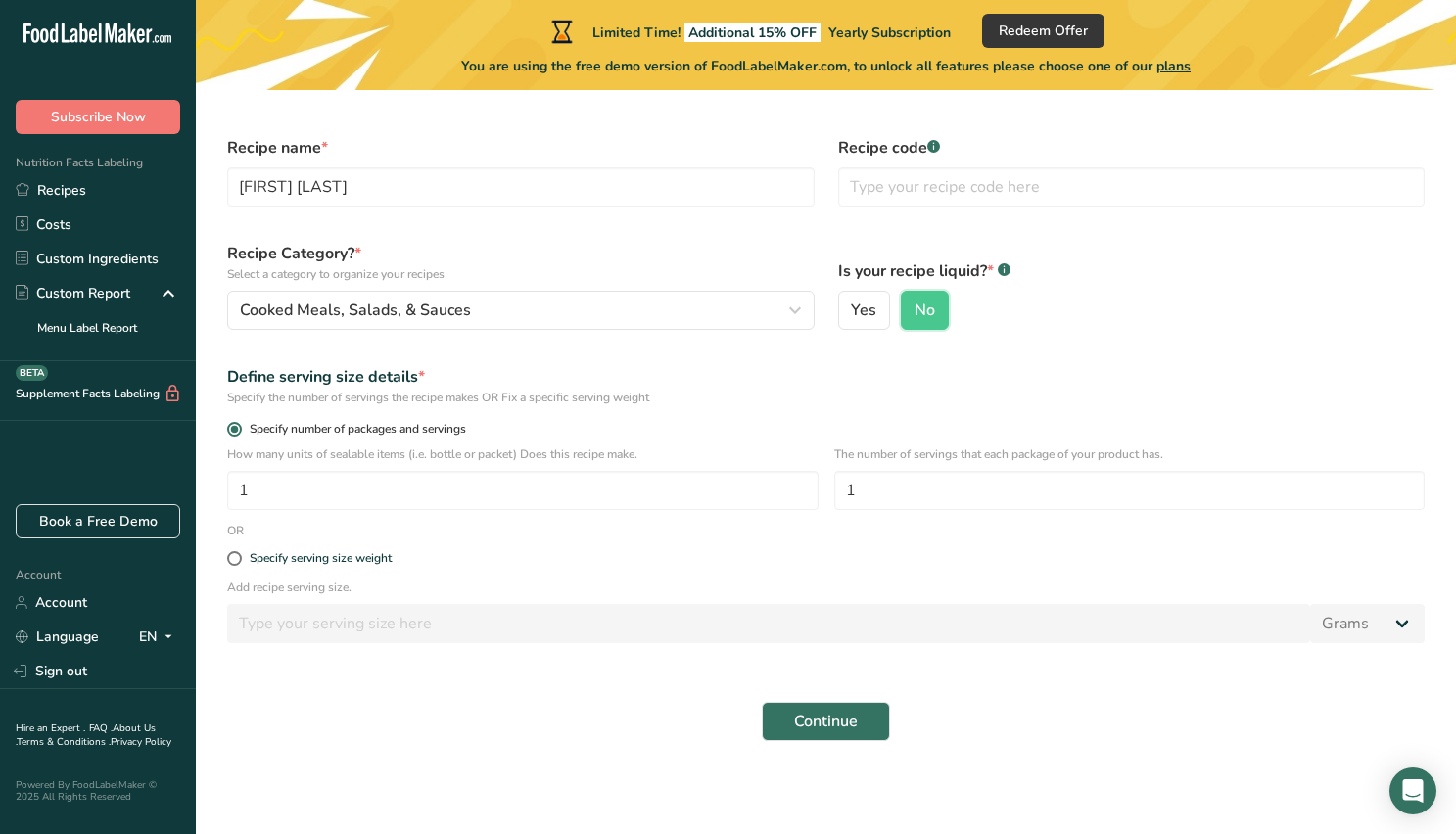 scroll, scrollTop: 58, scrollLeft: 0, axis: vertical 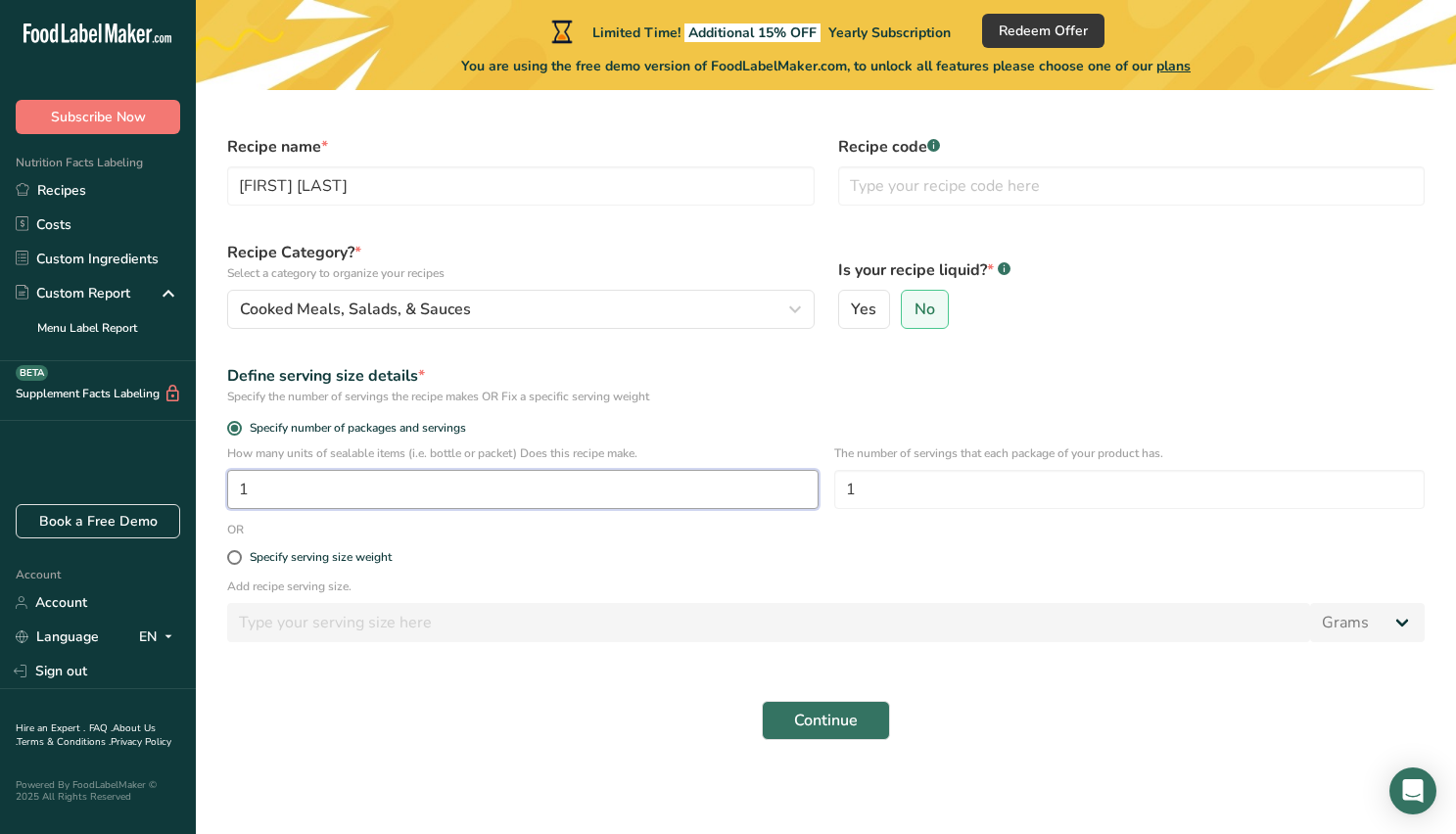 click on "1" at bounding box center [523, 489] 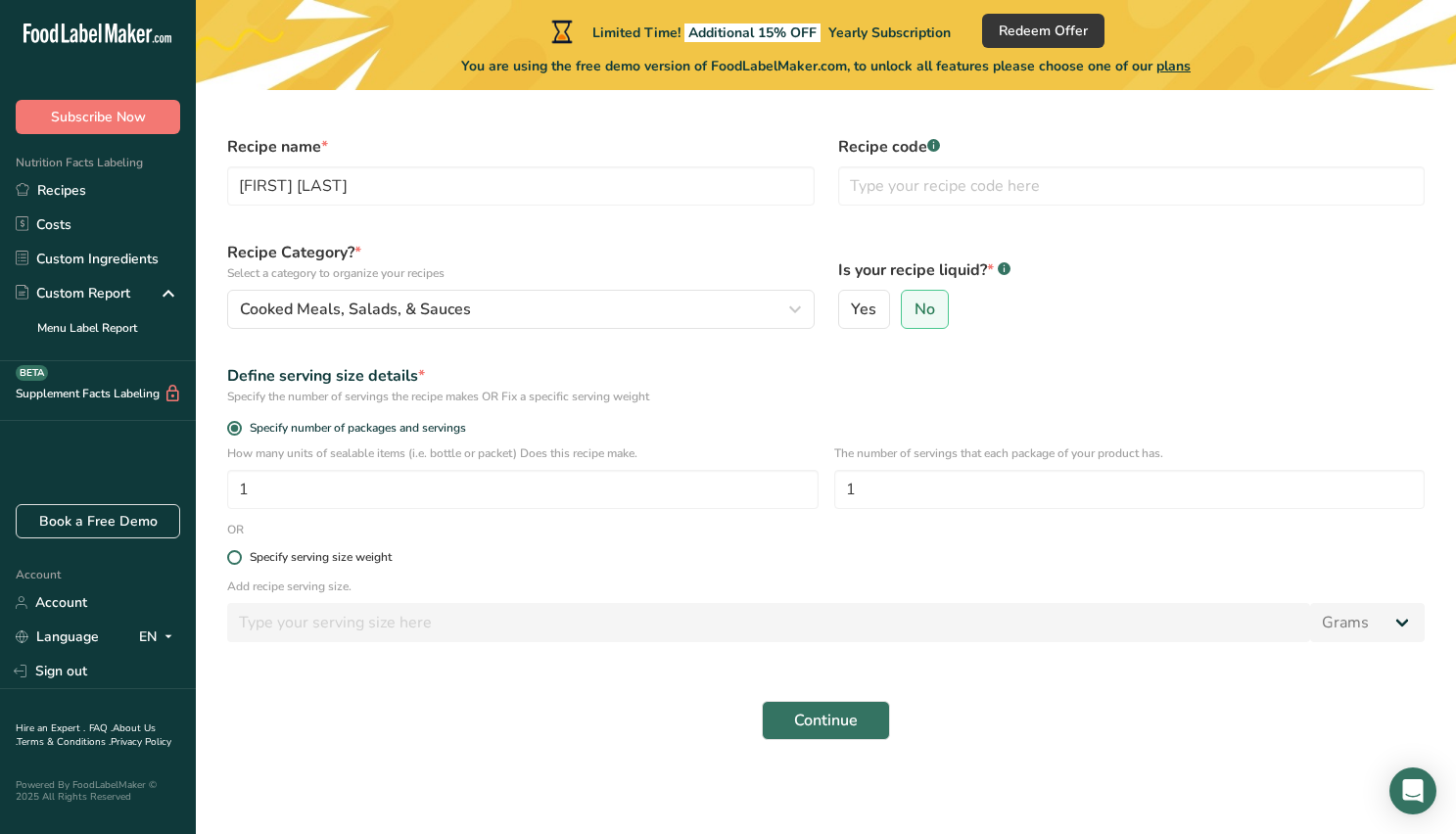 click at bounding box center [234, 557] 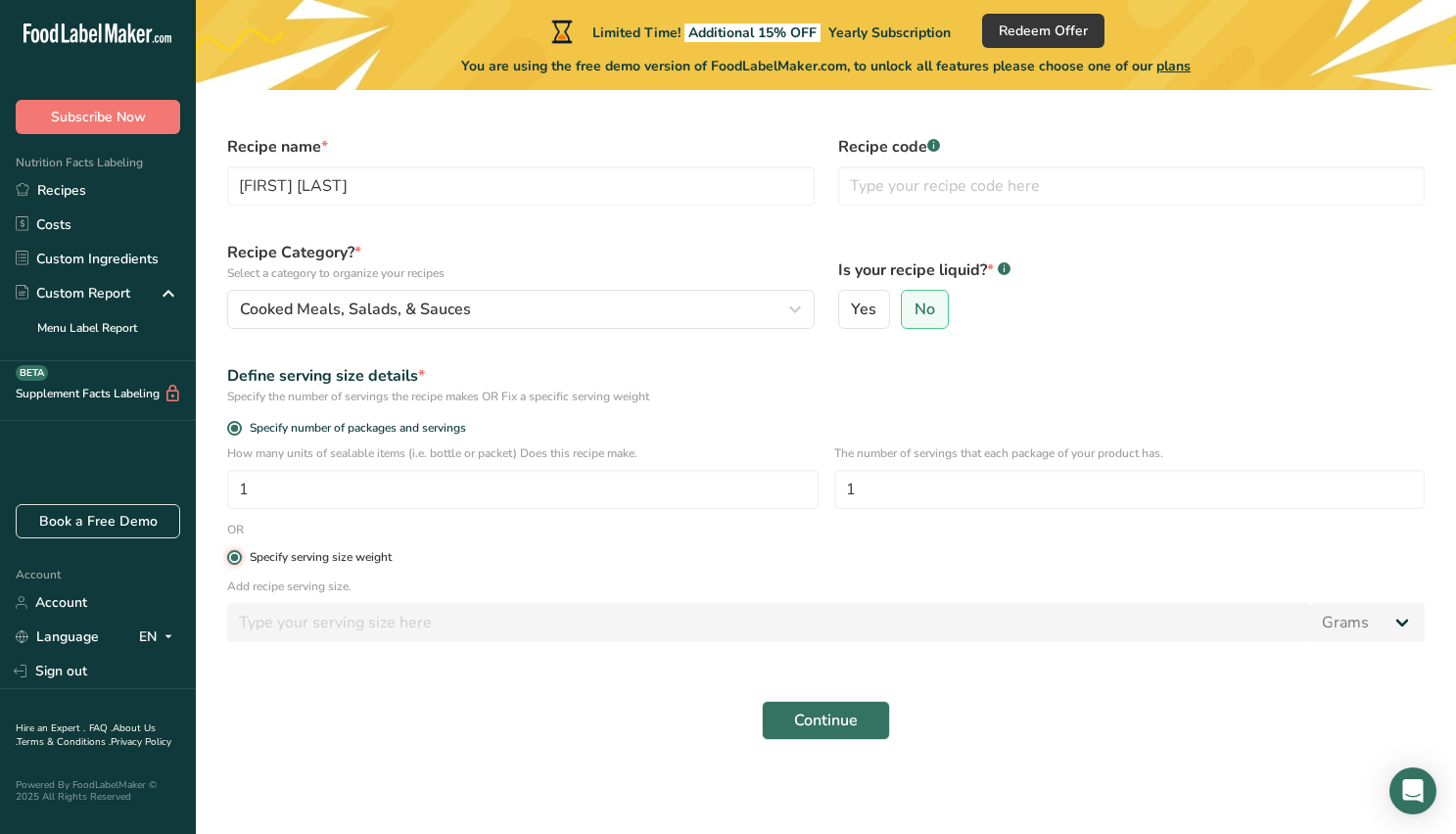 radio on "false" 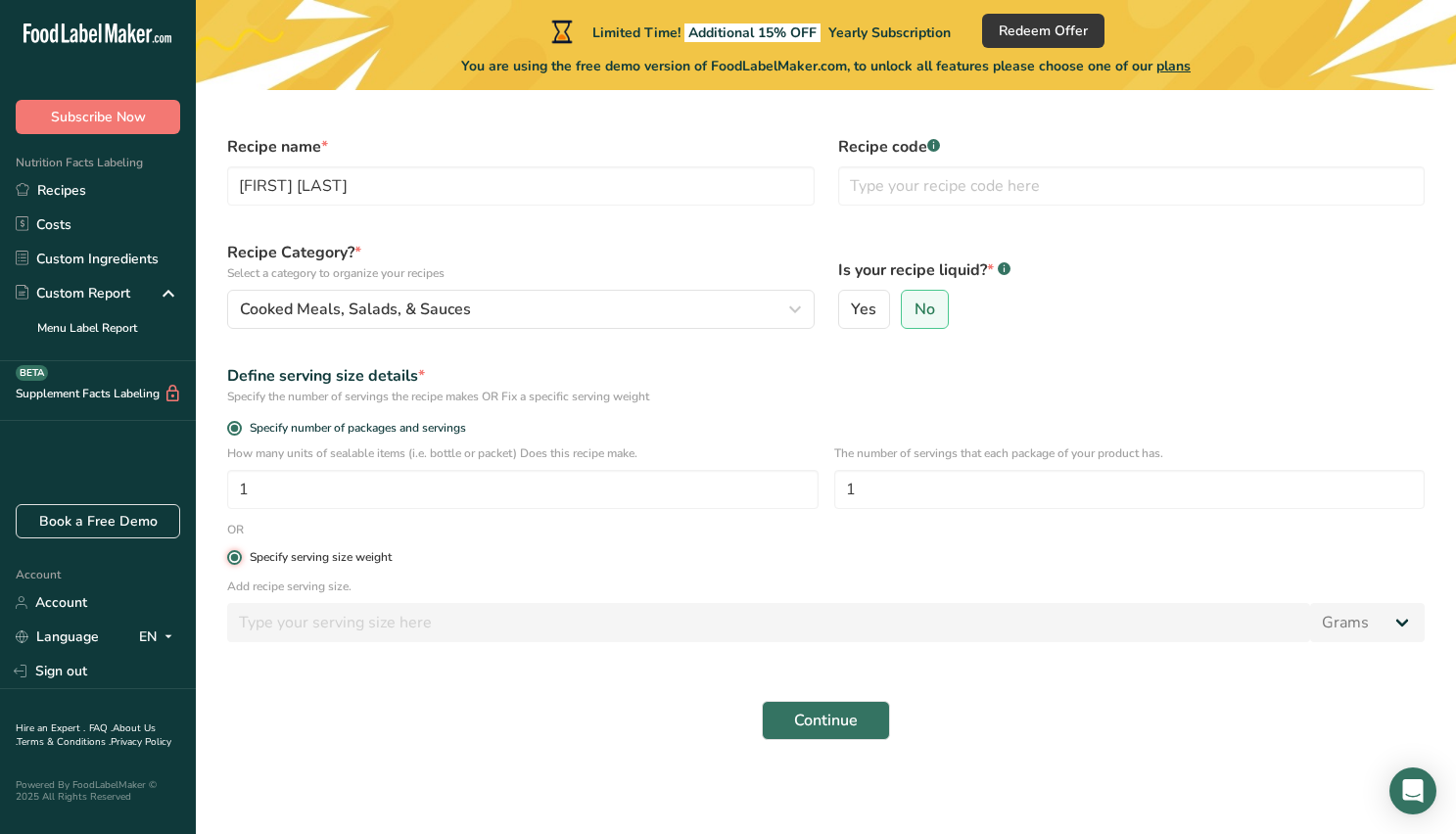 type 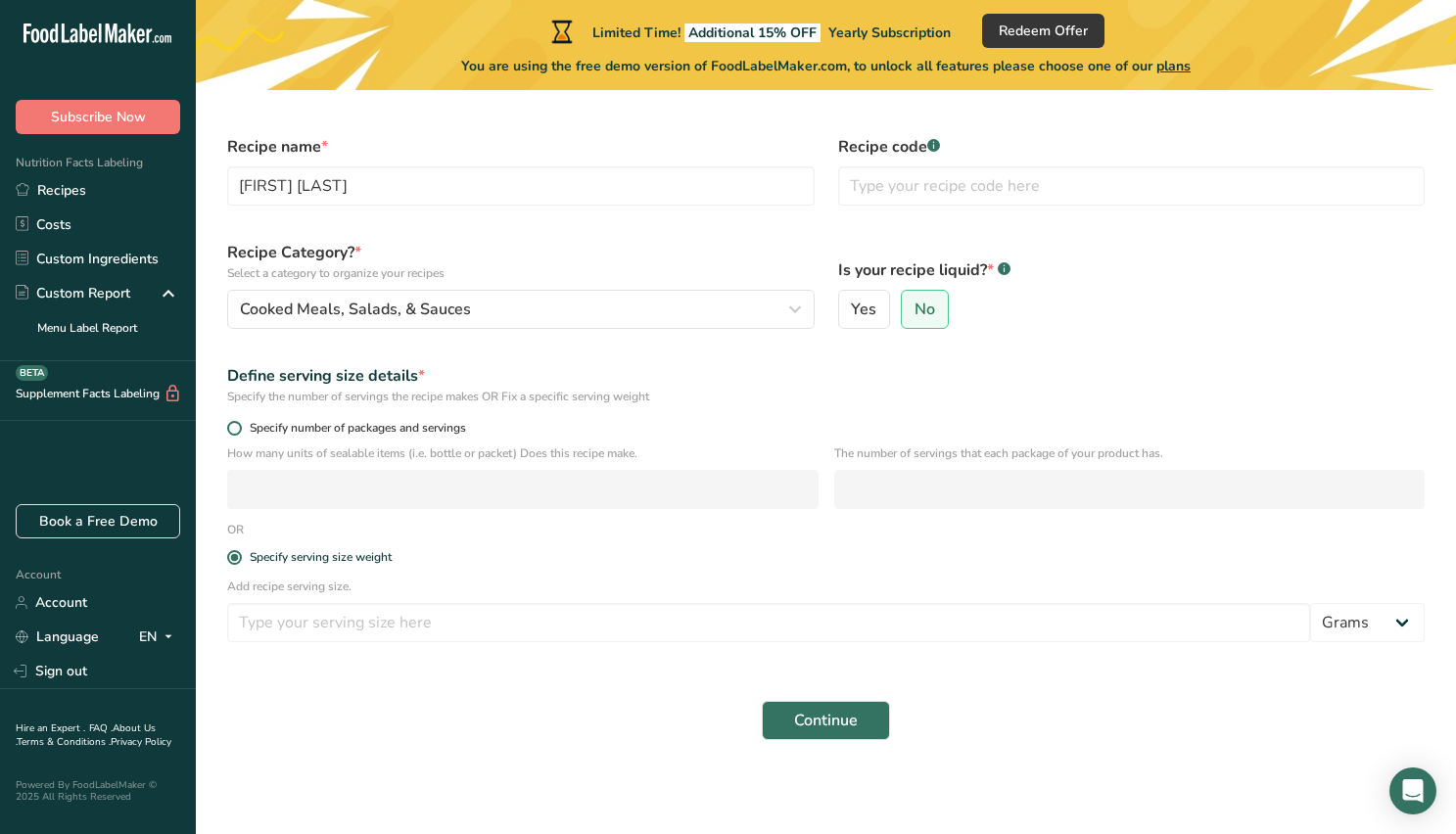 click at bounding box center (234, 428) 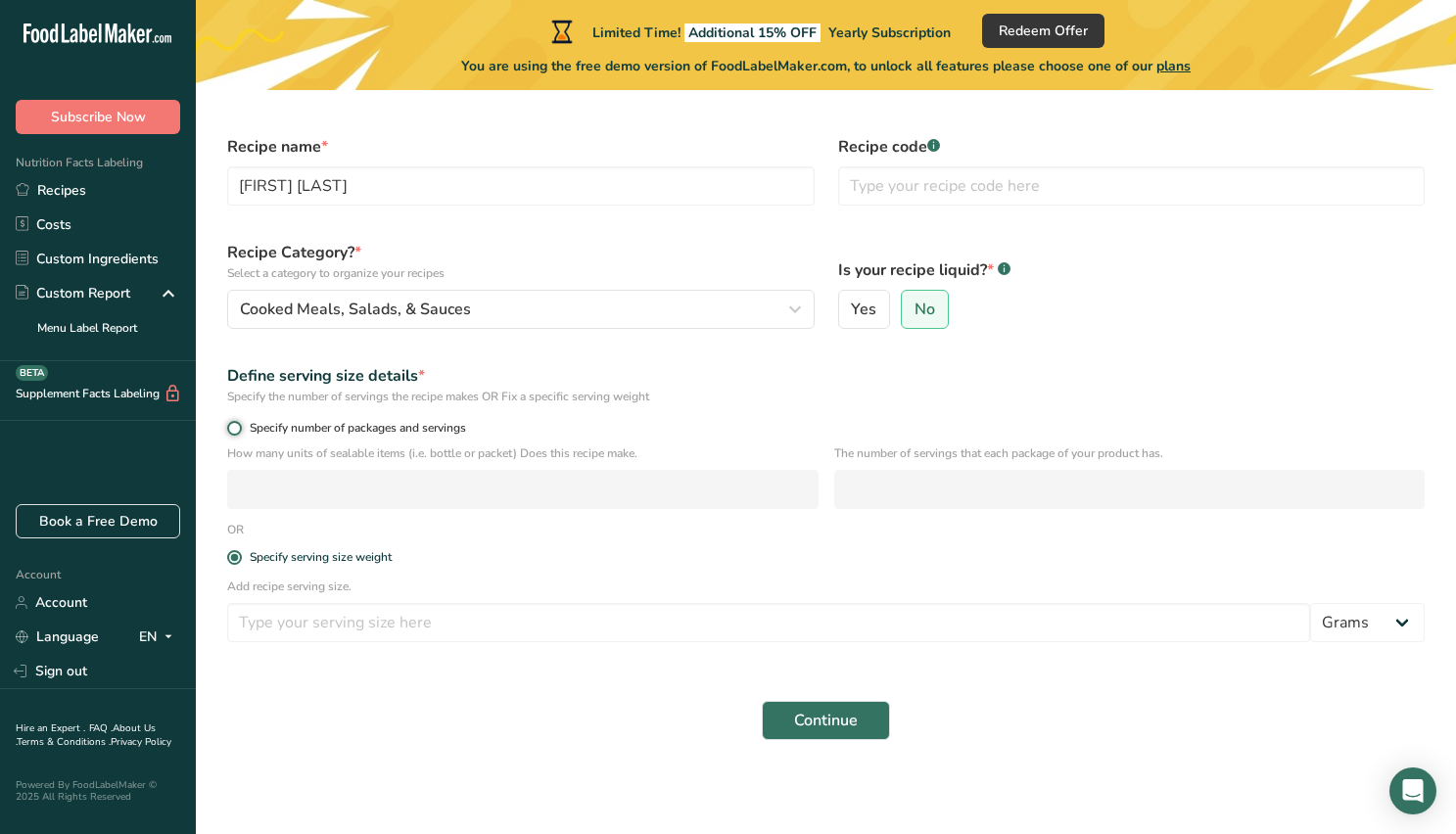 click on "Specify number of packages and servings" at bounding box center [233, 428] 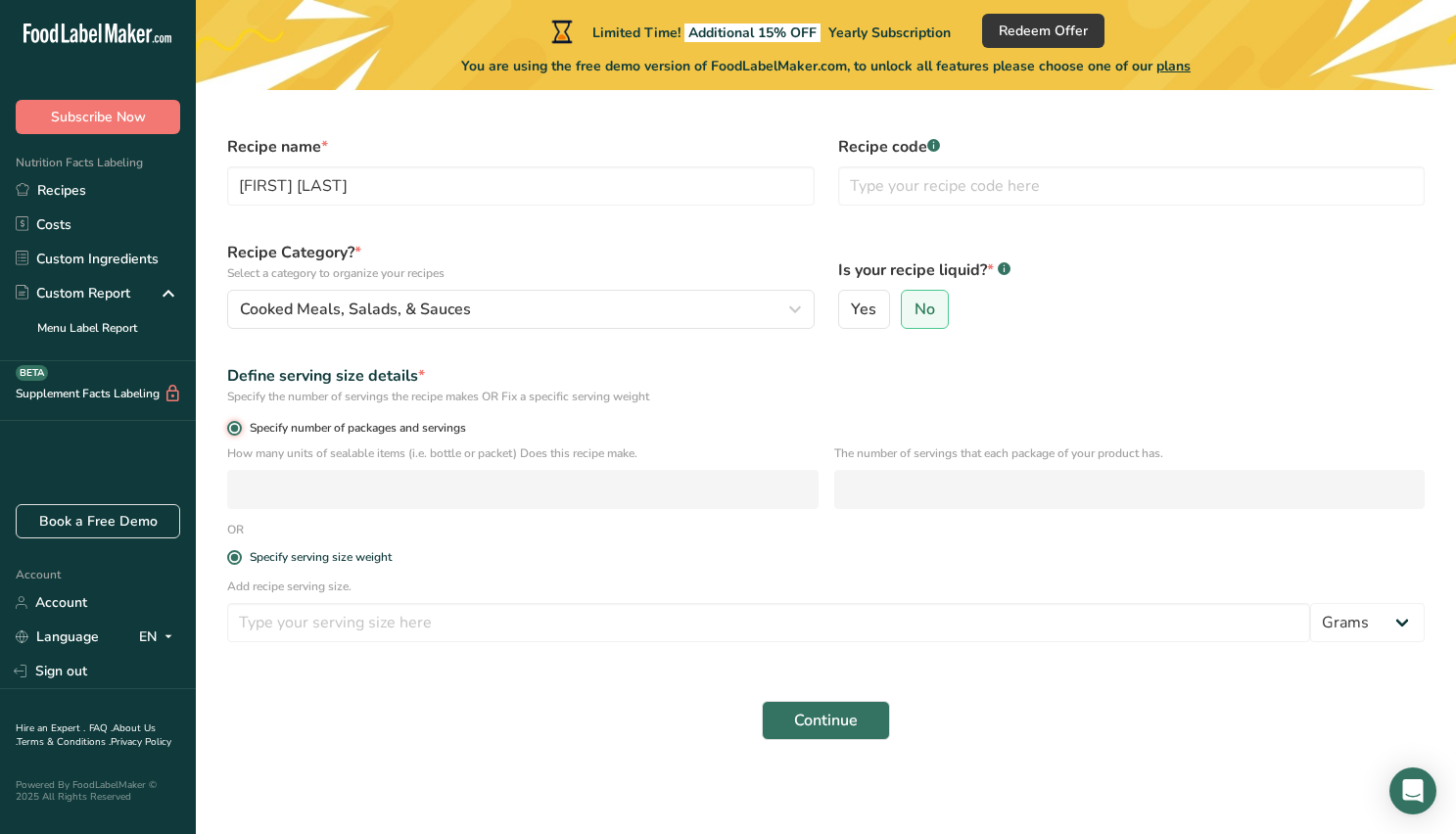 radio on "false" 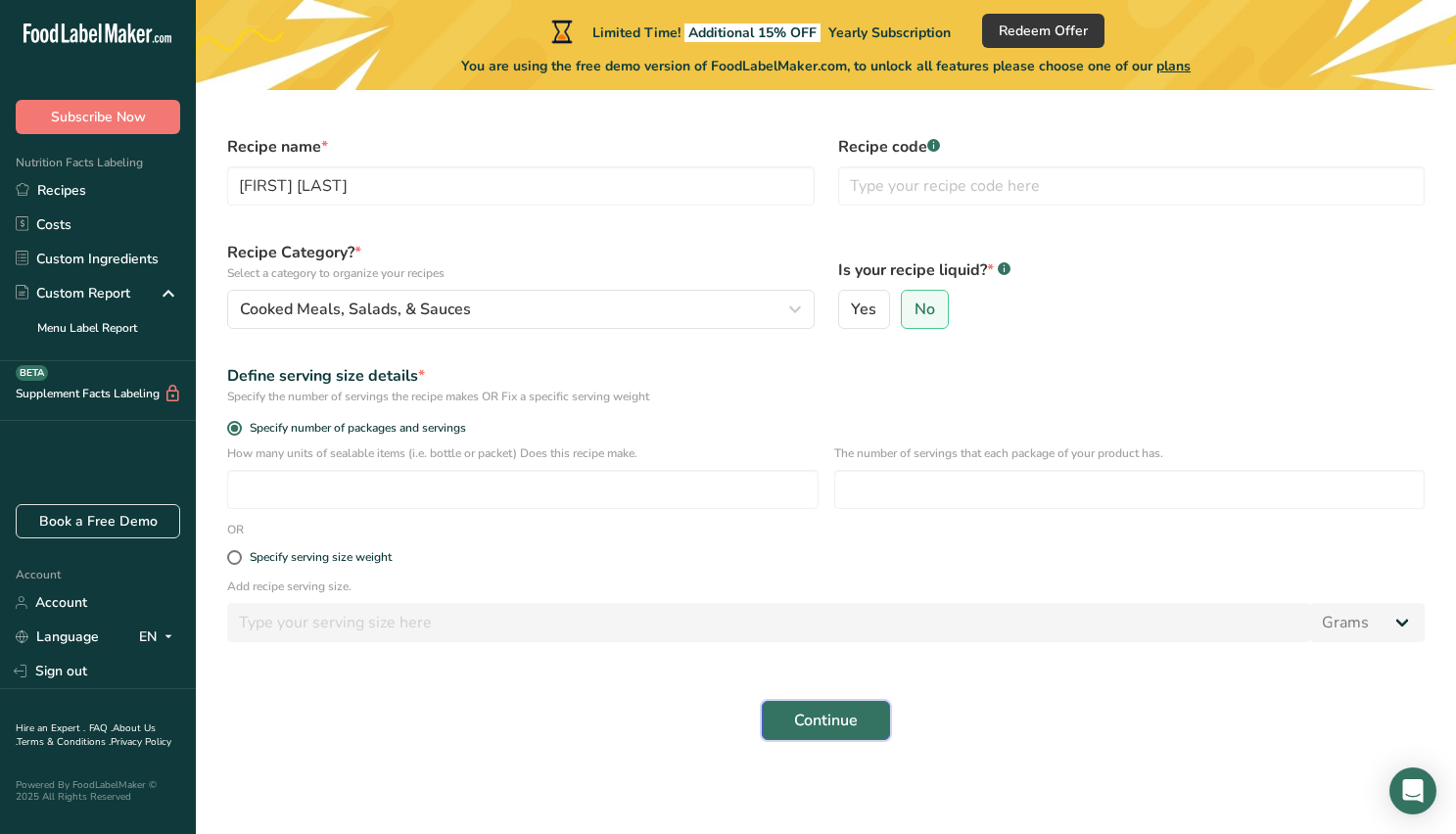 click on "Continue" at bounding box center [825, 720] 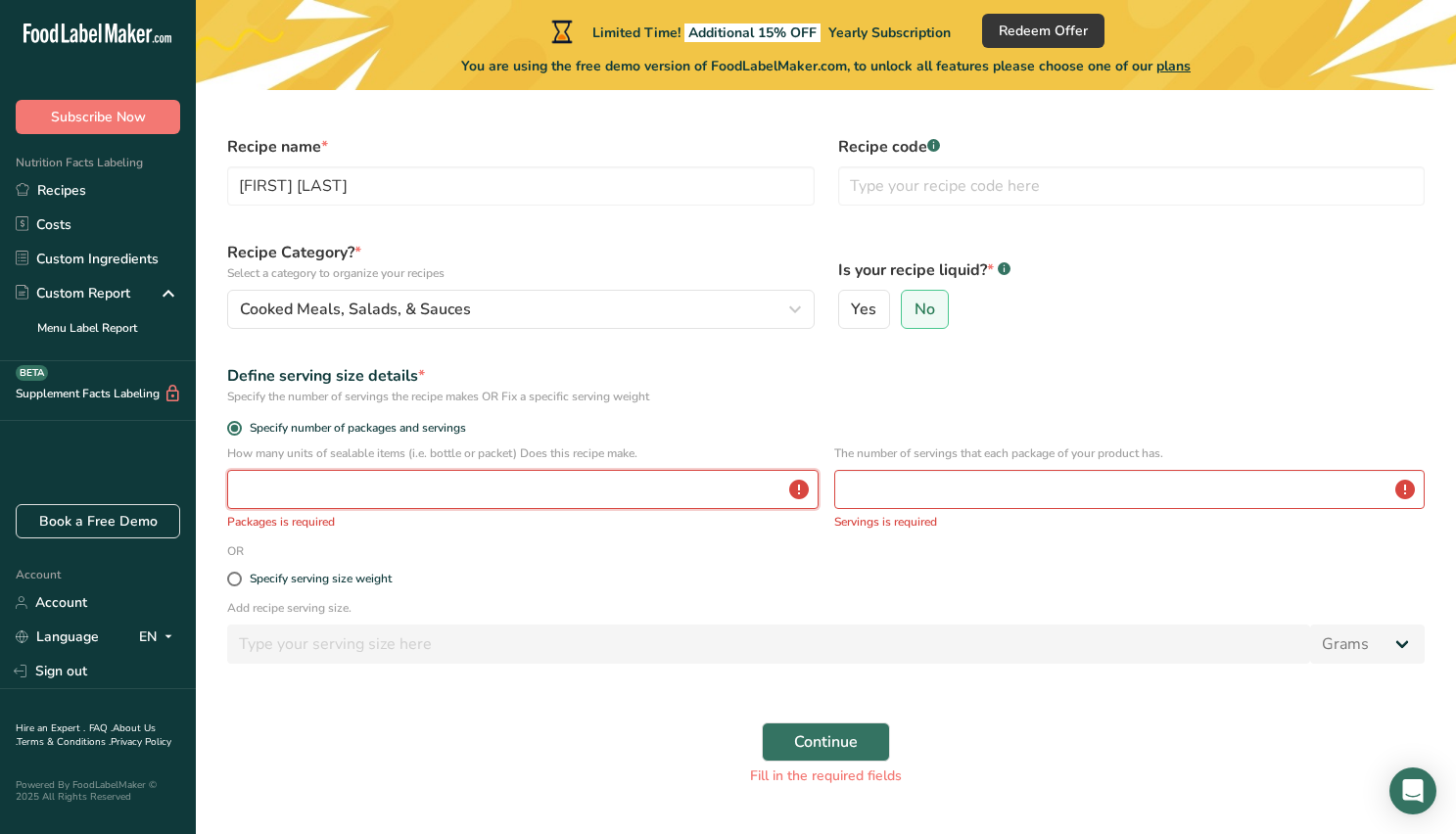 click at bounding box center (523, 489) 